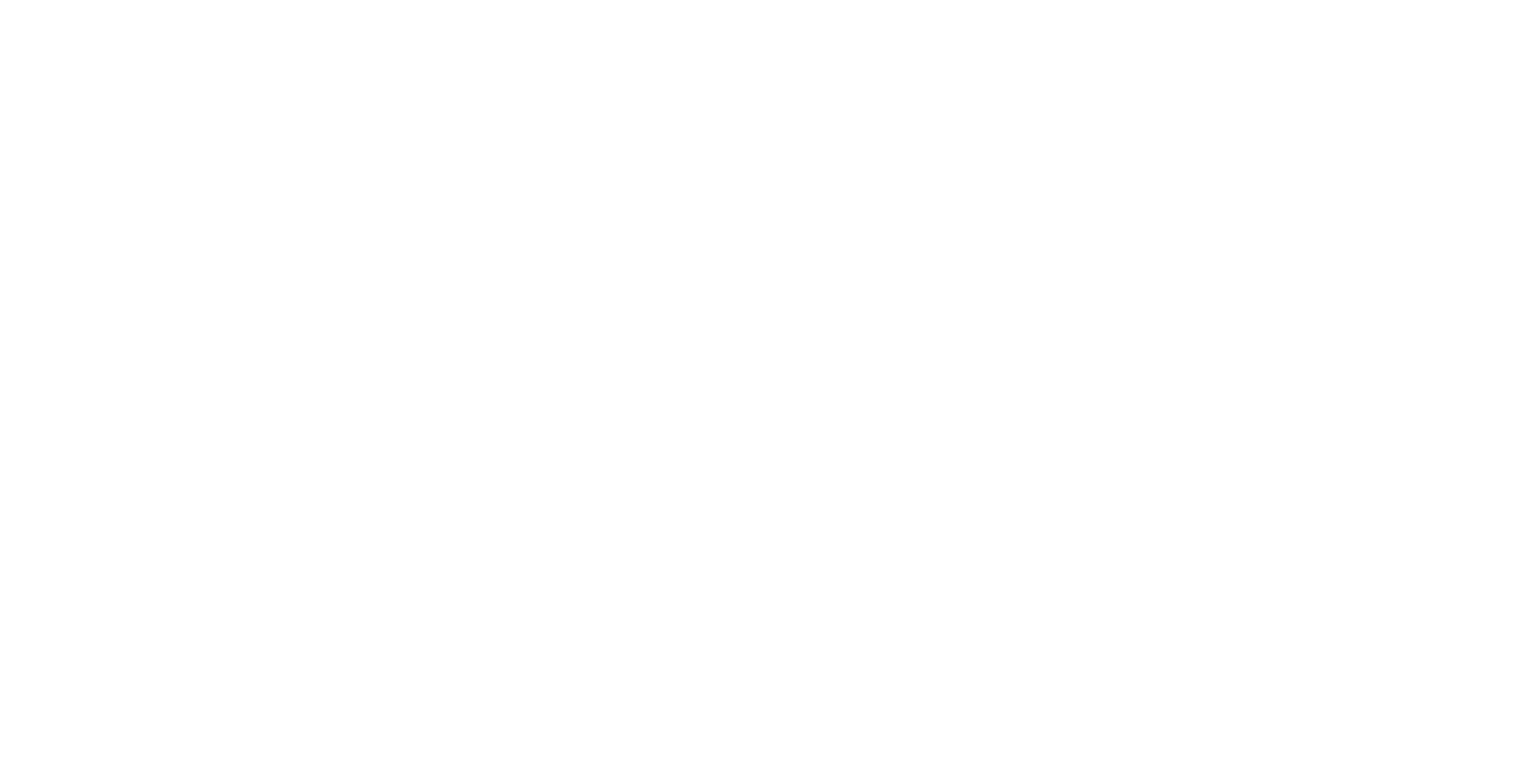 scroll, scrollTop: 0, scrollLeft: 0, axis: both 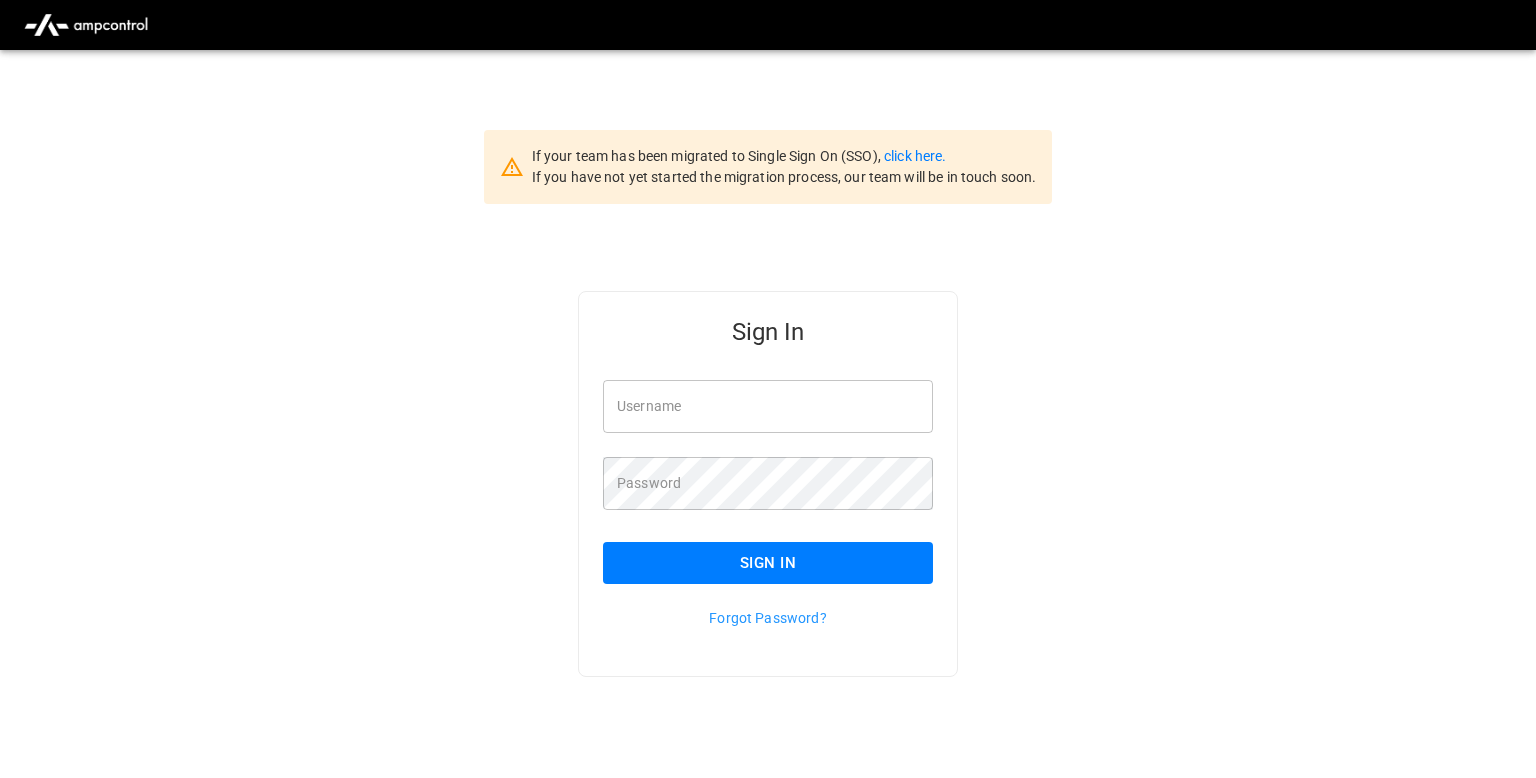 click on "Username" at bounding box center [768, 406] 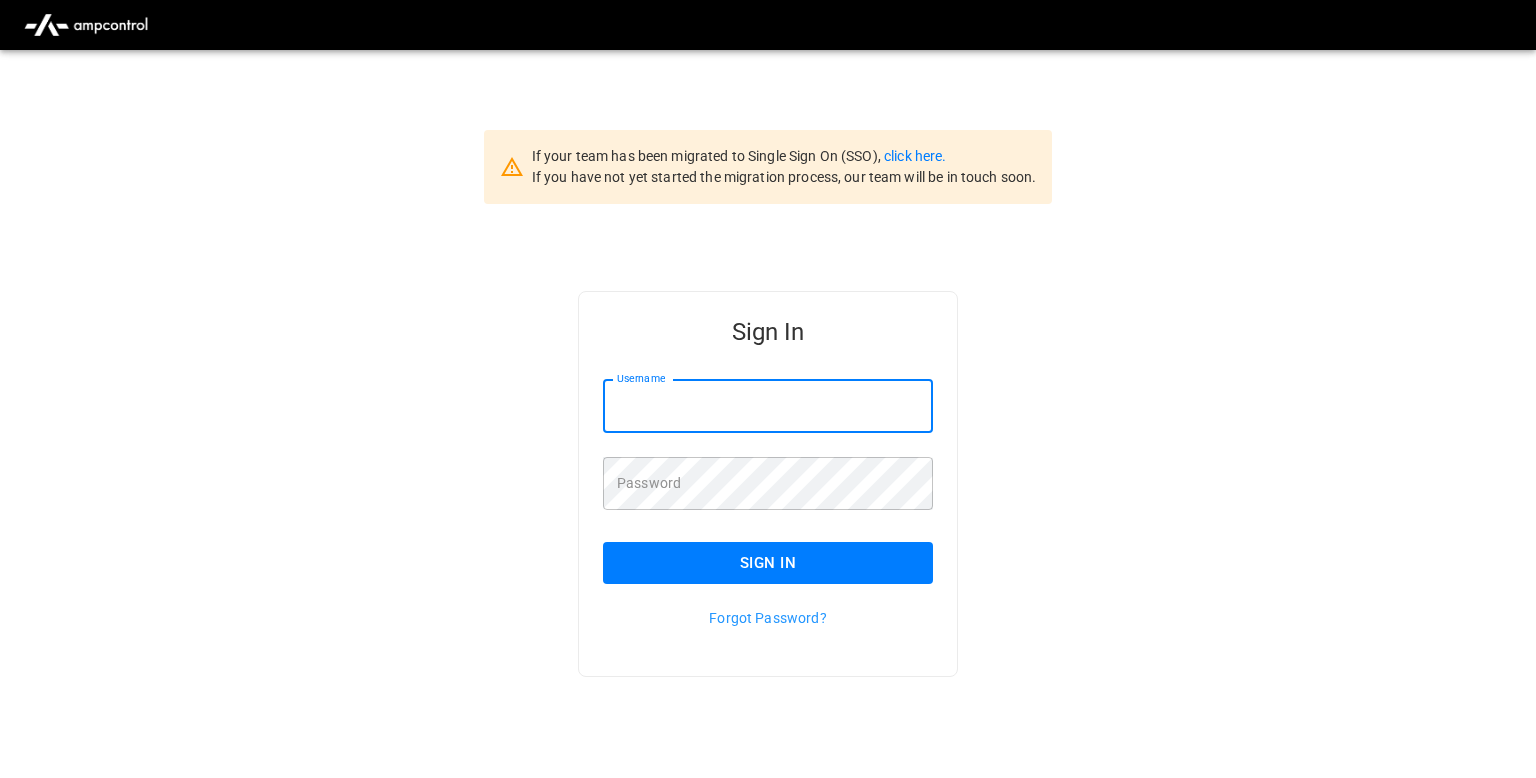 type on "**********" 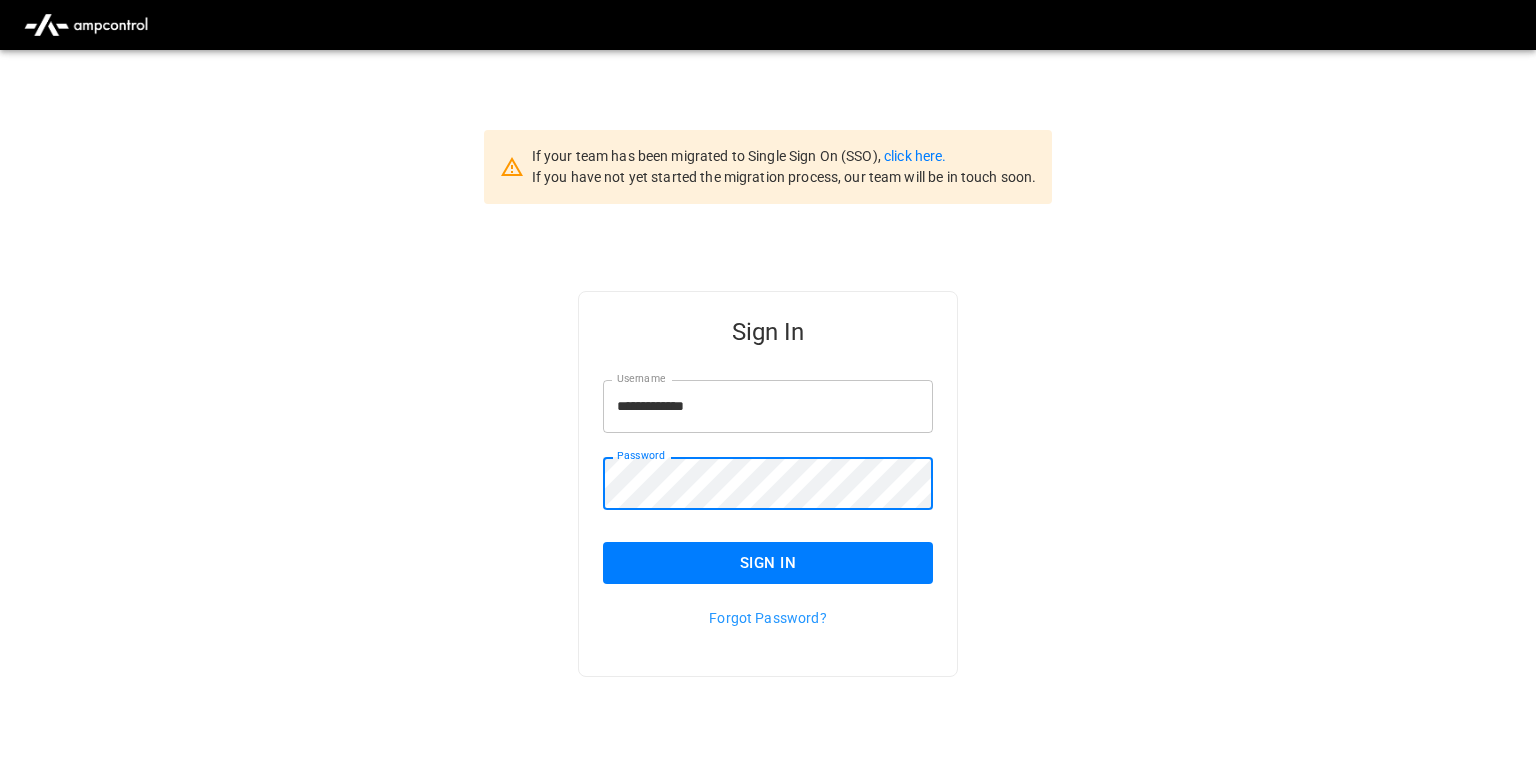 click on "Sign In" at bounding box center (768, 563) 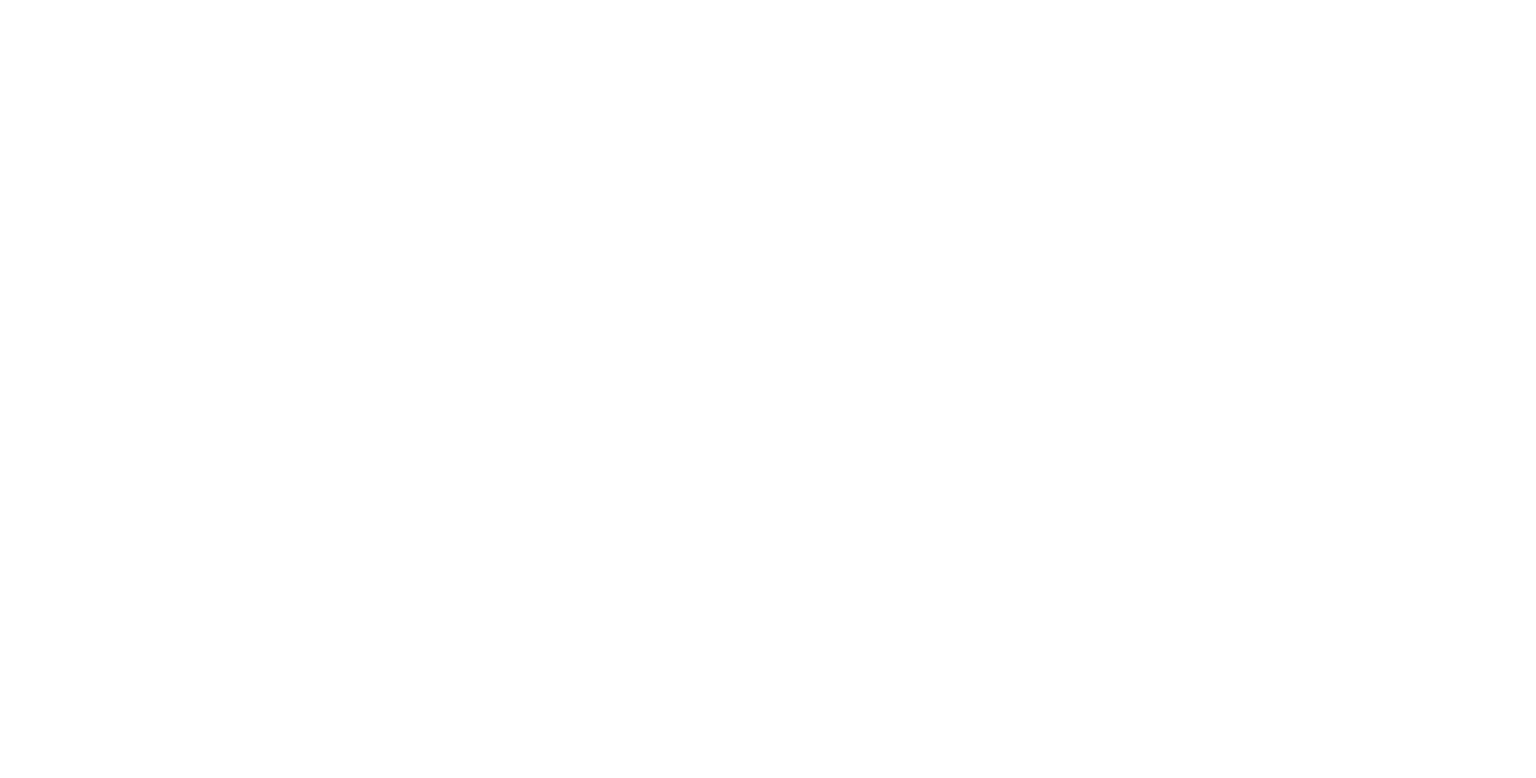 scroll, scrollTop: 0, scrollLeft: 0, axis: both 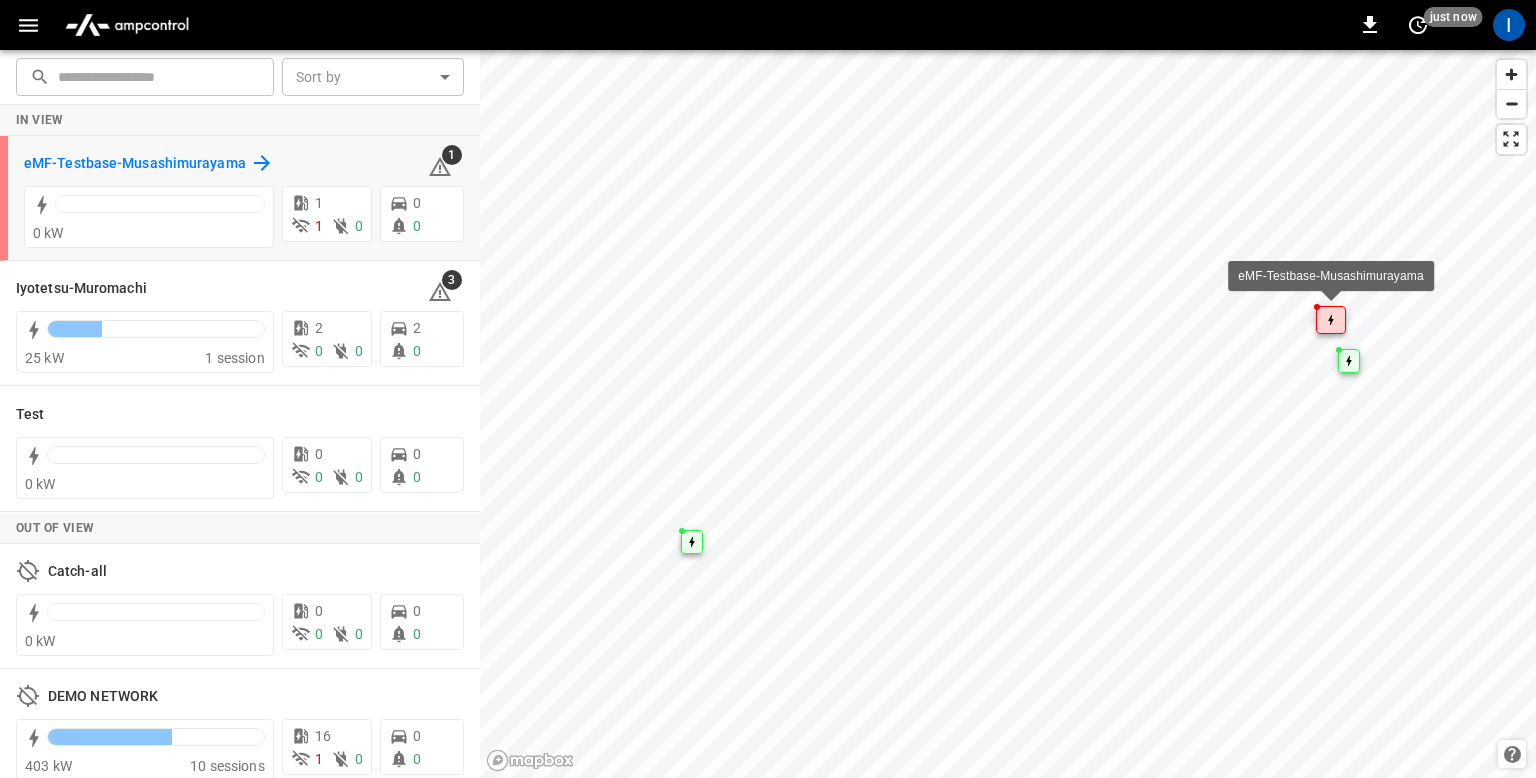 click on "eMF-Testbase-Musashimurayama" at bounding box center [135, 164] 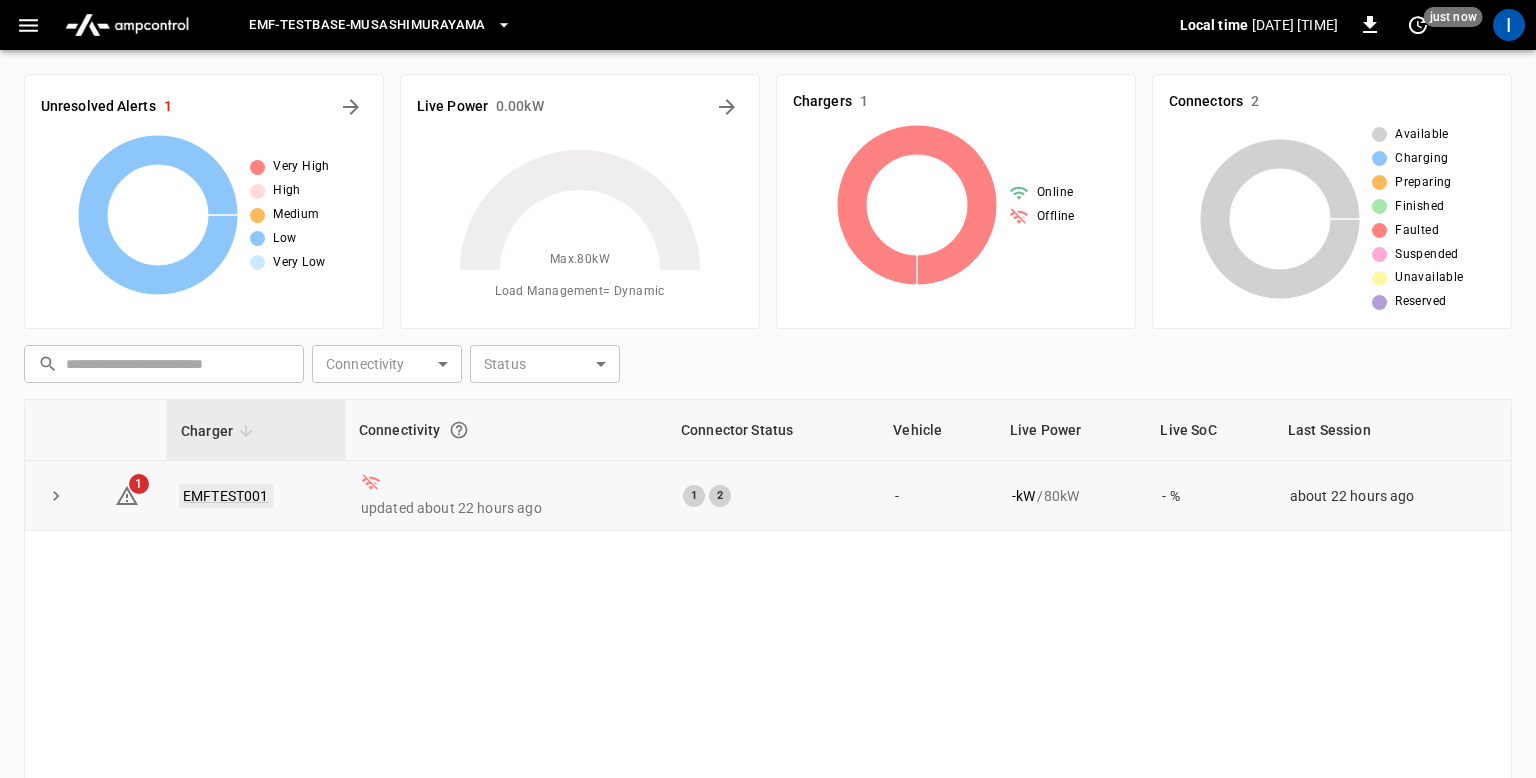 click on "EMFTEST001" at bounding box center [226, 496] 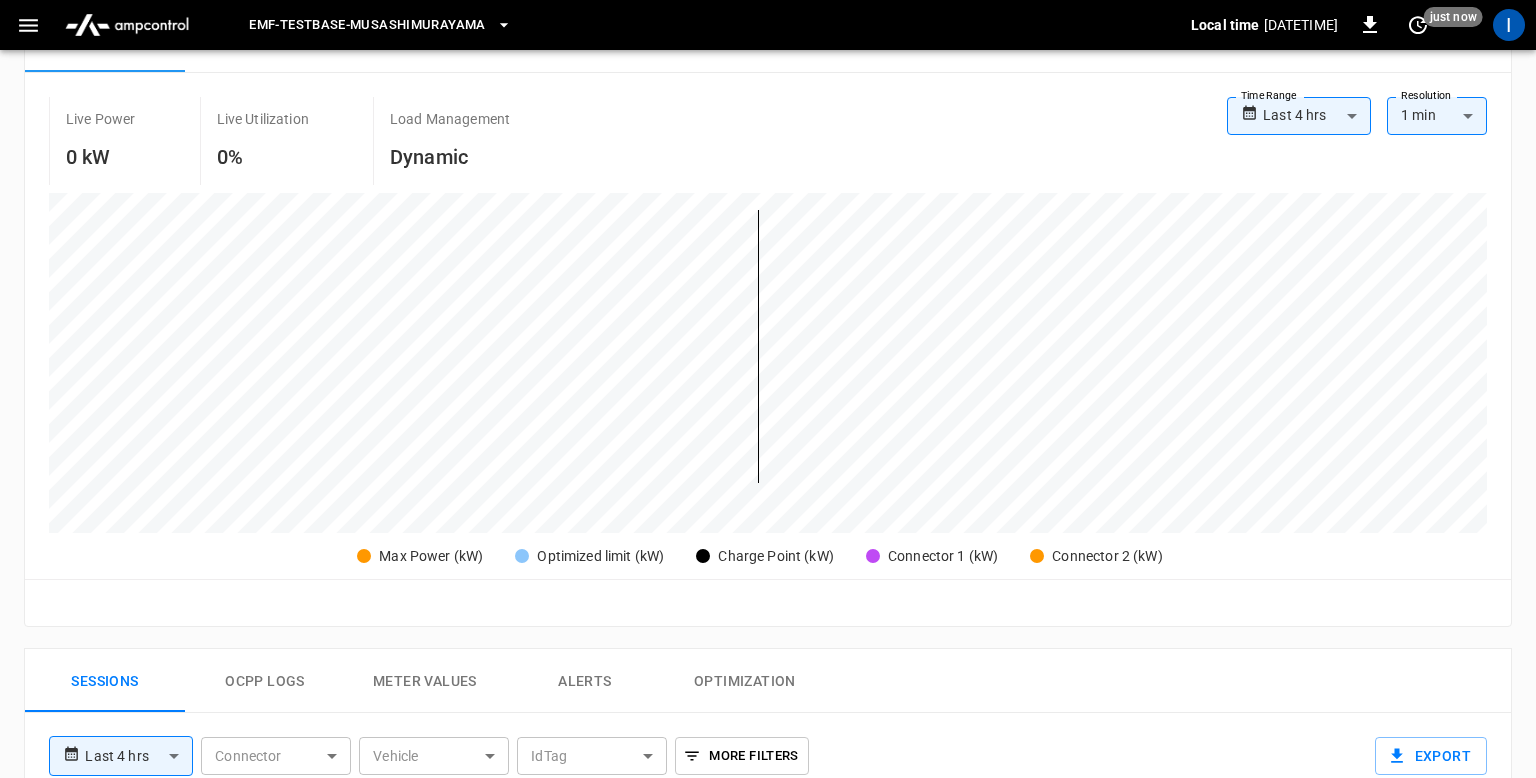 scroll, scrollTop: 0, scrollLeft: 0, axis: both 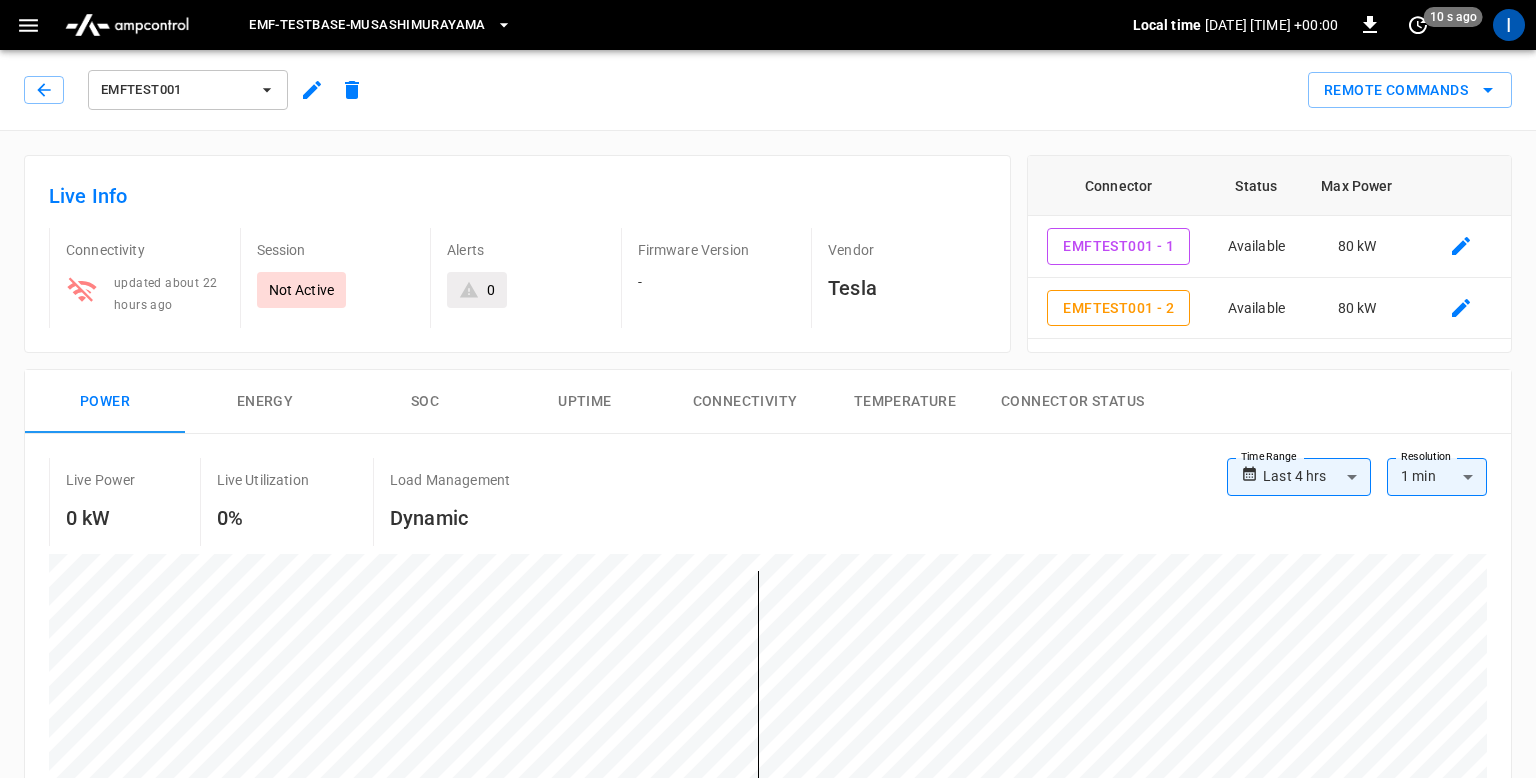click on "EMFTEST001 Remote Commands" at bounding box center [764, 86] 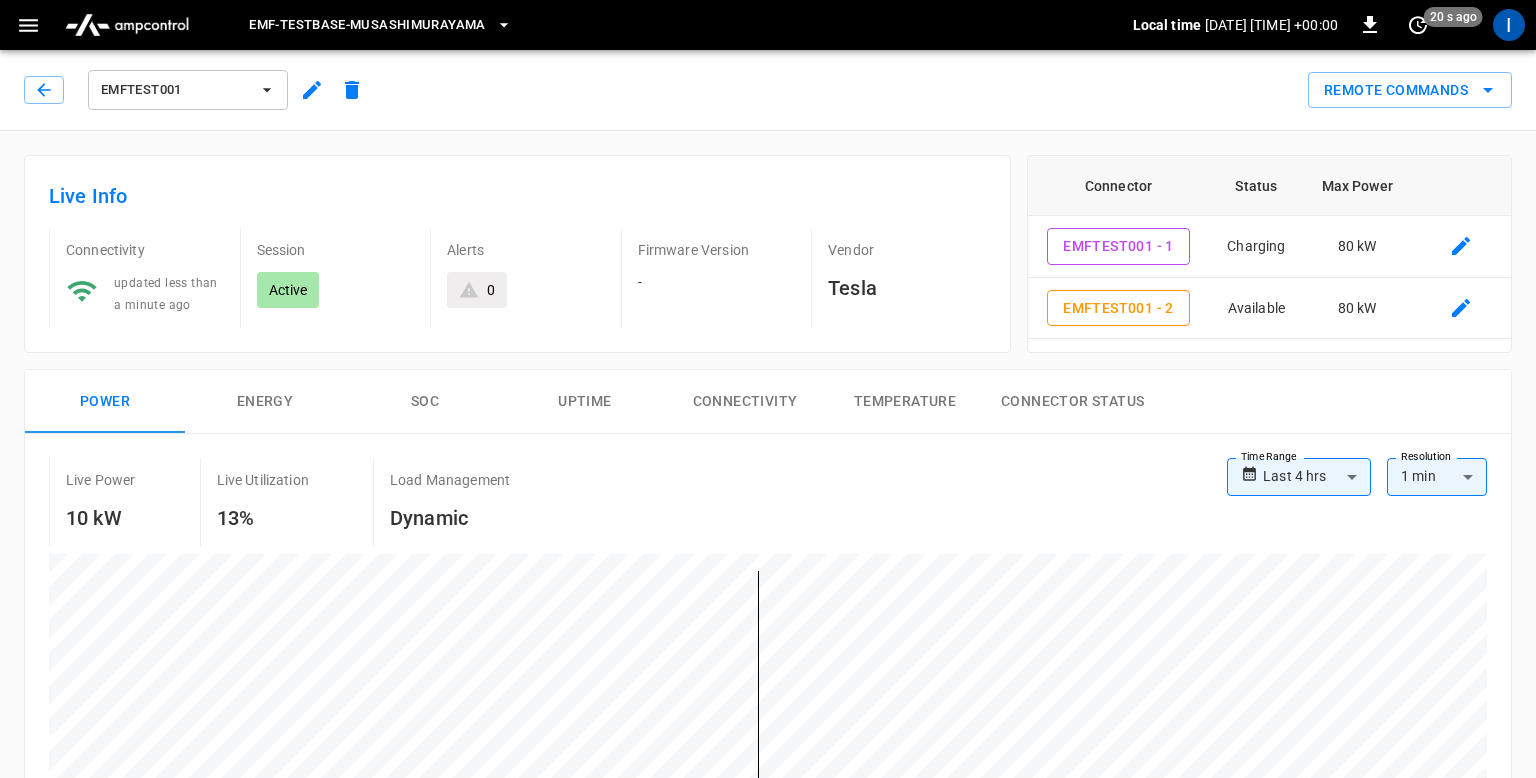 click on "Remote Commands" at bounding box center [942, 82] 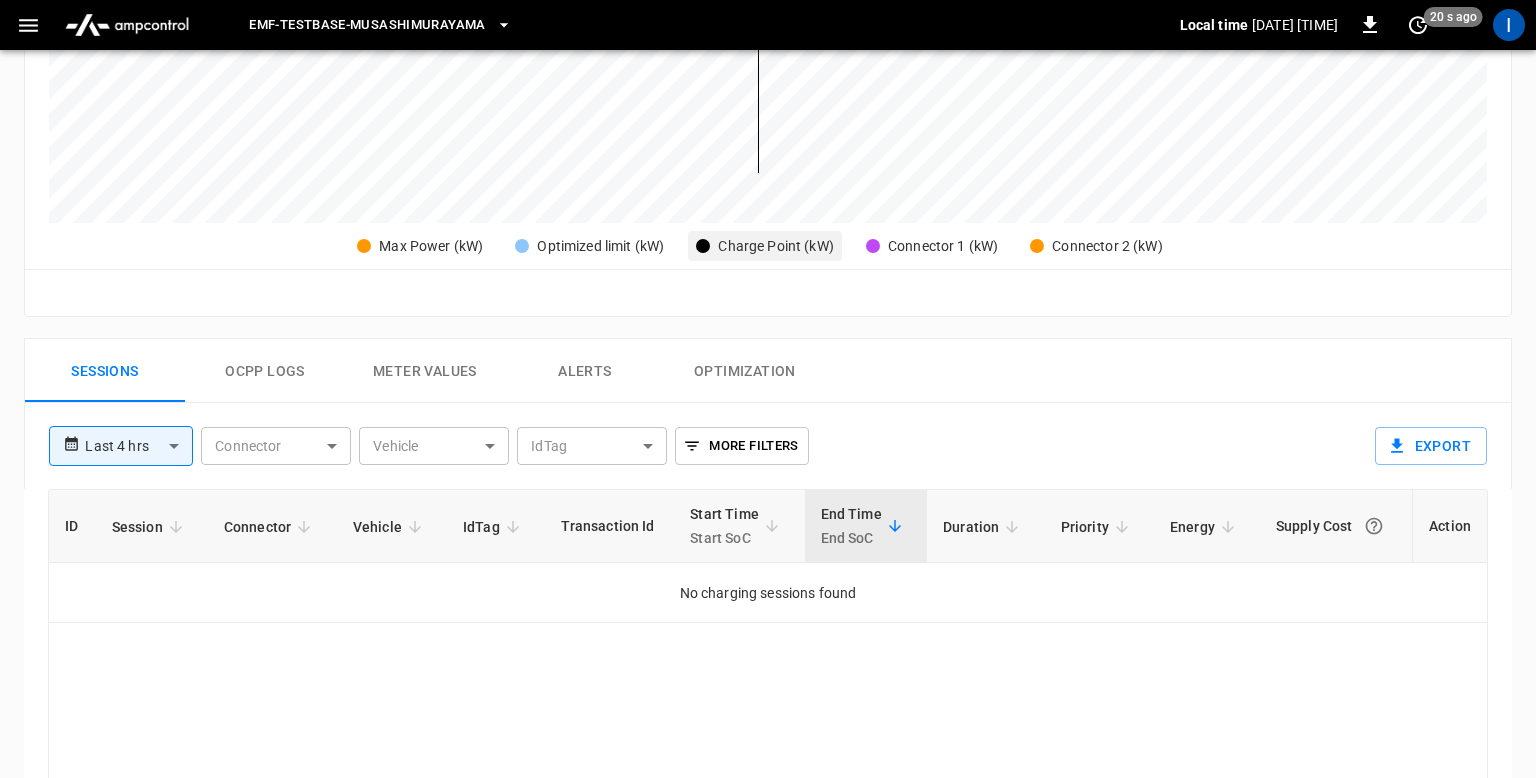 scroll, scrollTop: 750, scrollLeft: 0, axis: vertical 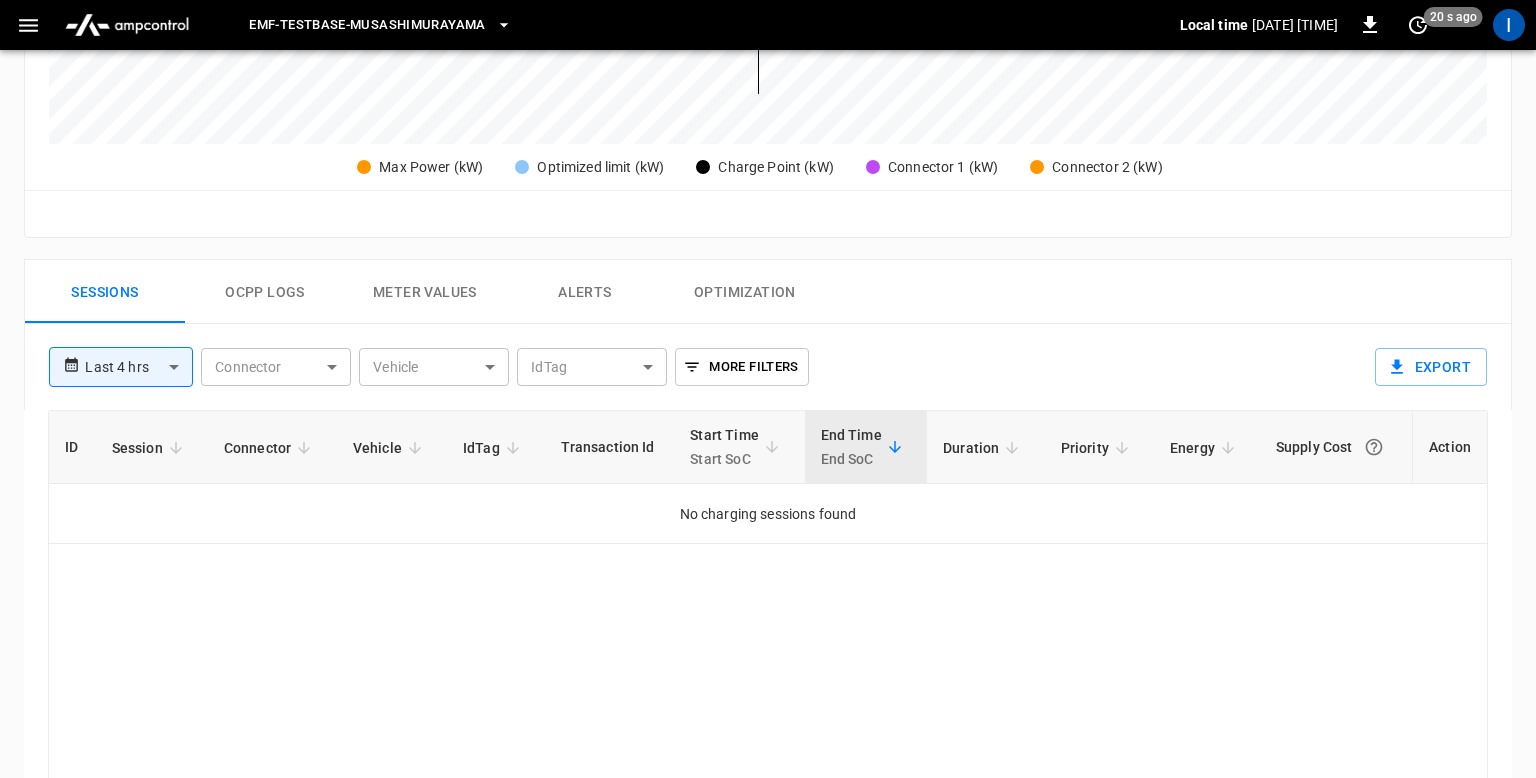click on "ID Session Connector Vehicle IdTag Transaction Id Start Time Start SoC End Time End SoC Duration Priority Energy Supply Cost   Action No charging sessions found" at bounding box center (768, 682) 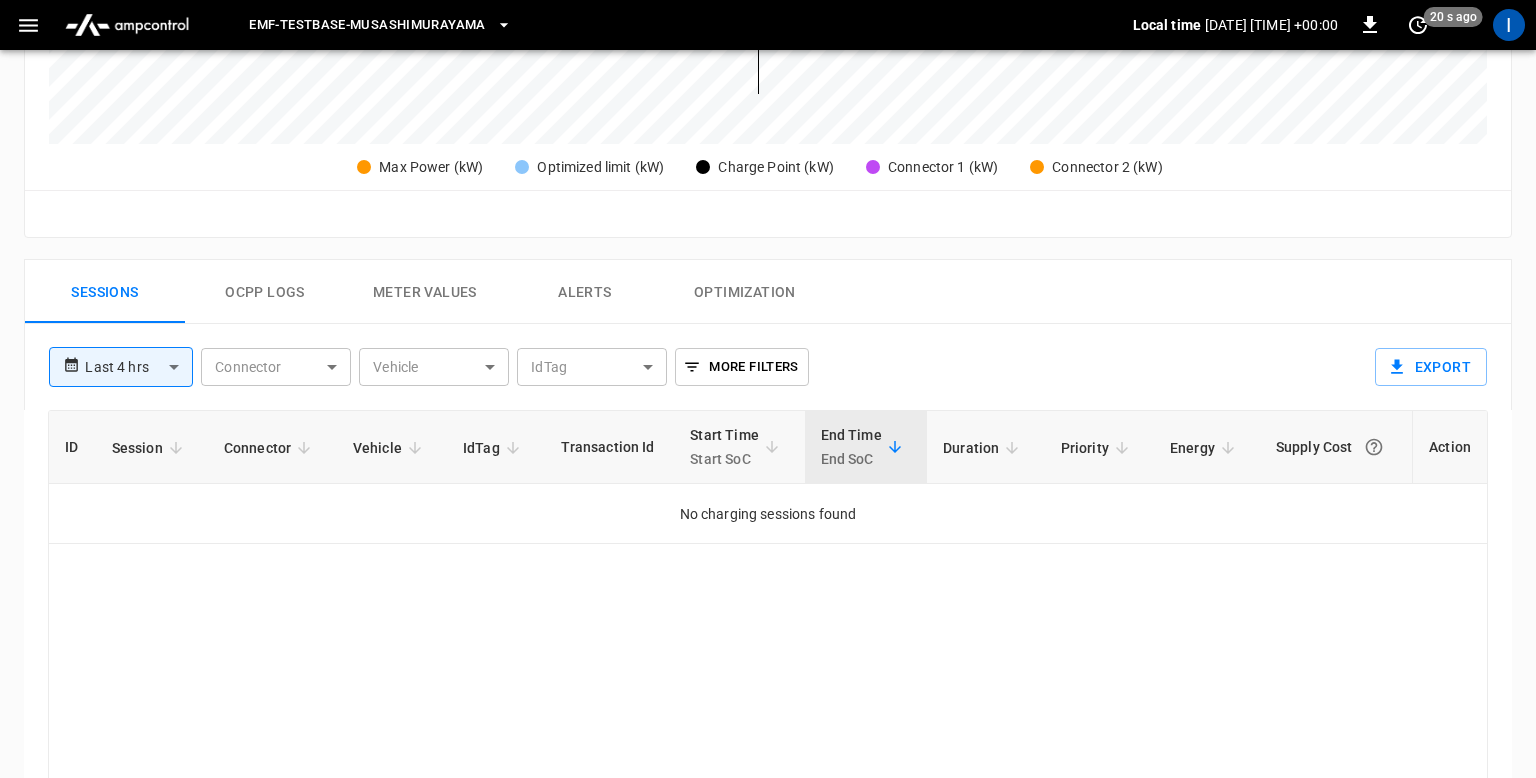 click on "ID Session Connector Vehicle IdTag Transaction Id Start Time Start SoC End Time End SoC Duration Priority Energy Supply Cost   Action No charging sessions found" at bounding box center [768, 682] 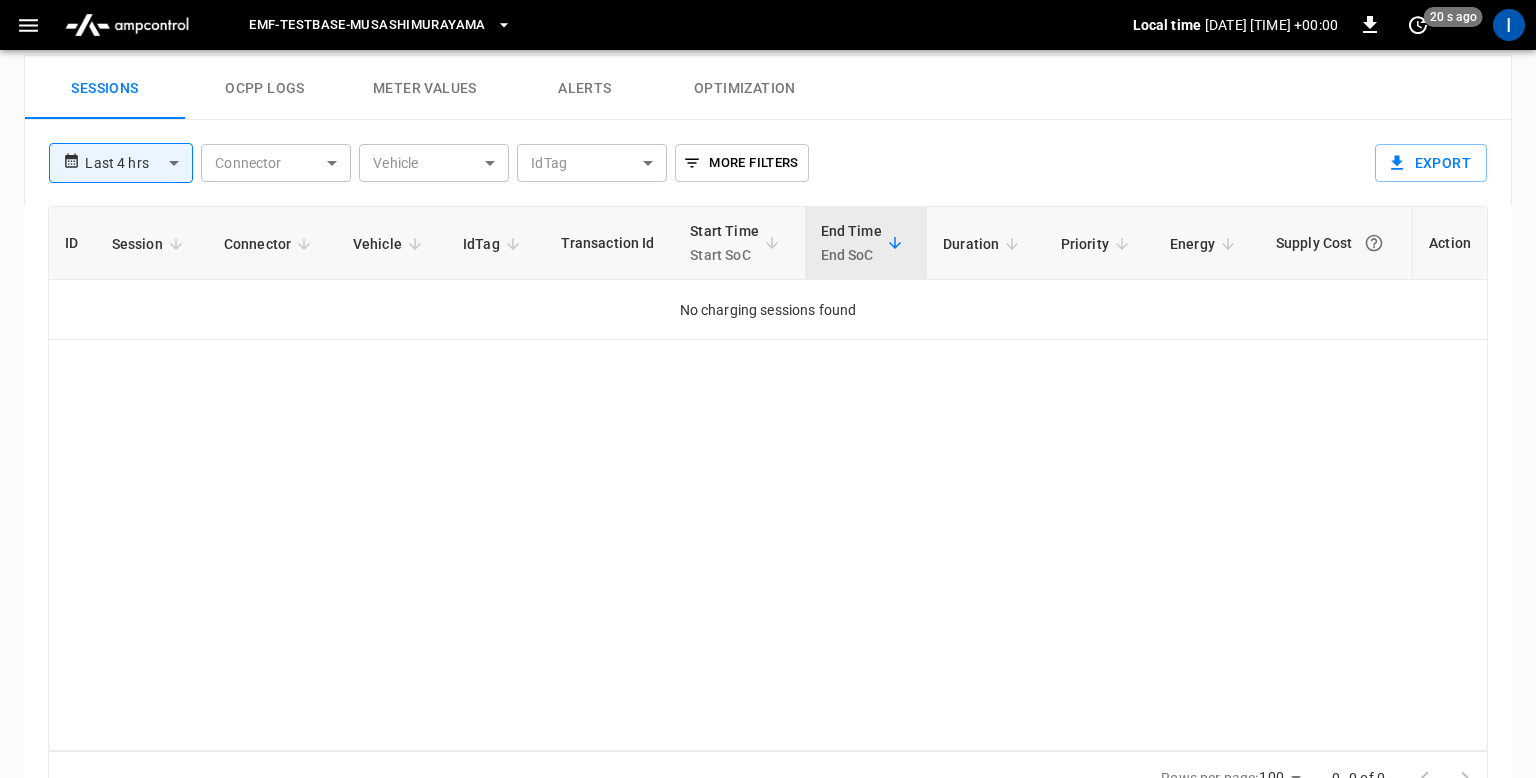 scroll, scrollTop: 949, scrollLeft: 0, axis: vertical 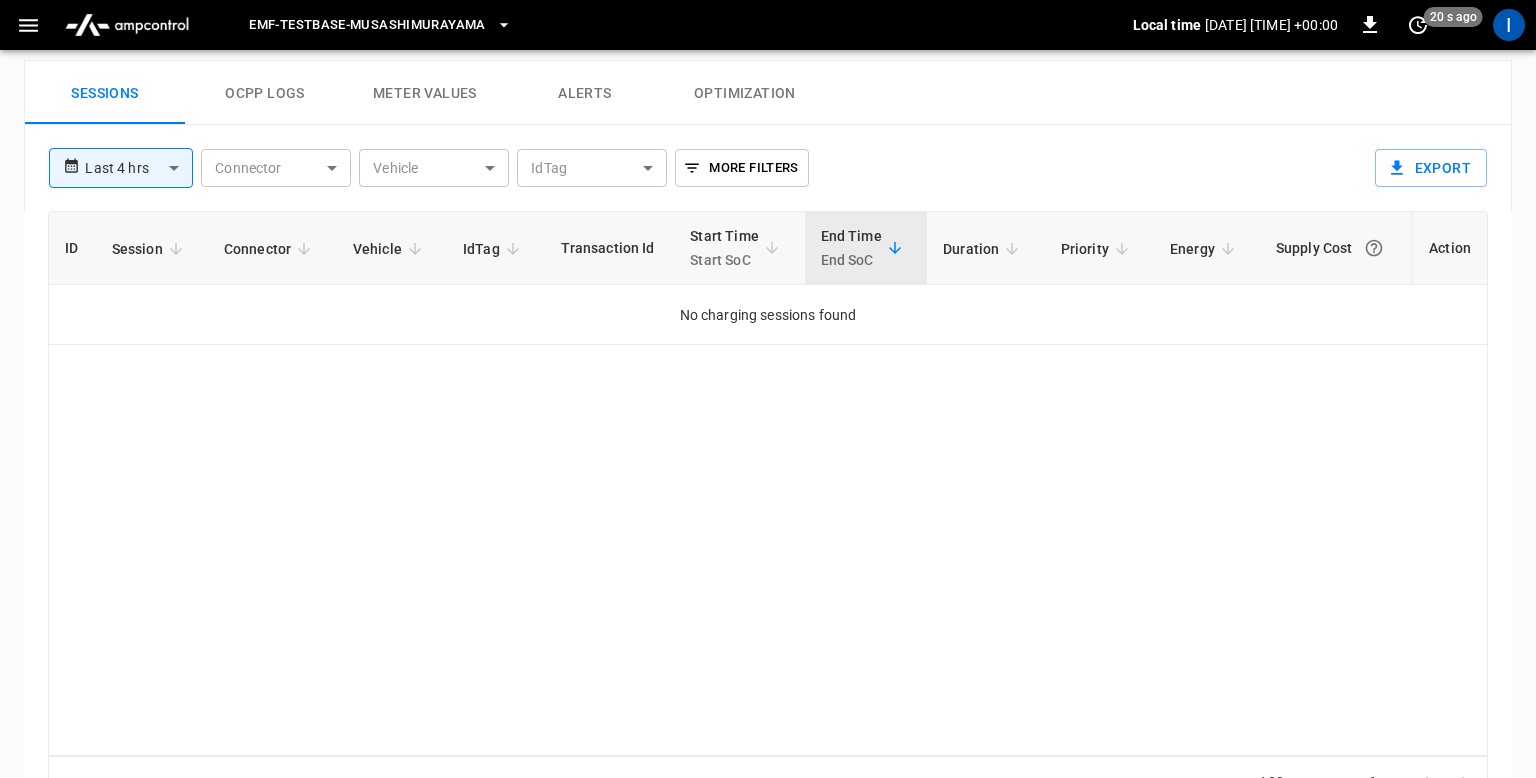 click on "ID Session Connector Vehicle IdTag Transaction Id Start Time Start SoC End Time End SoC Duration Priority Energy Supply Cost   Action No charging sessions found" at bounding box center [768, 483] 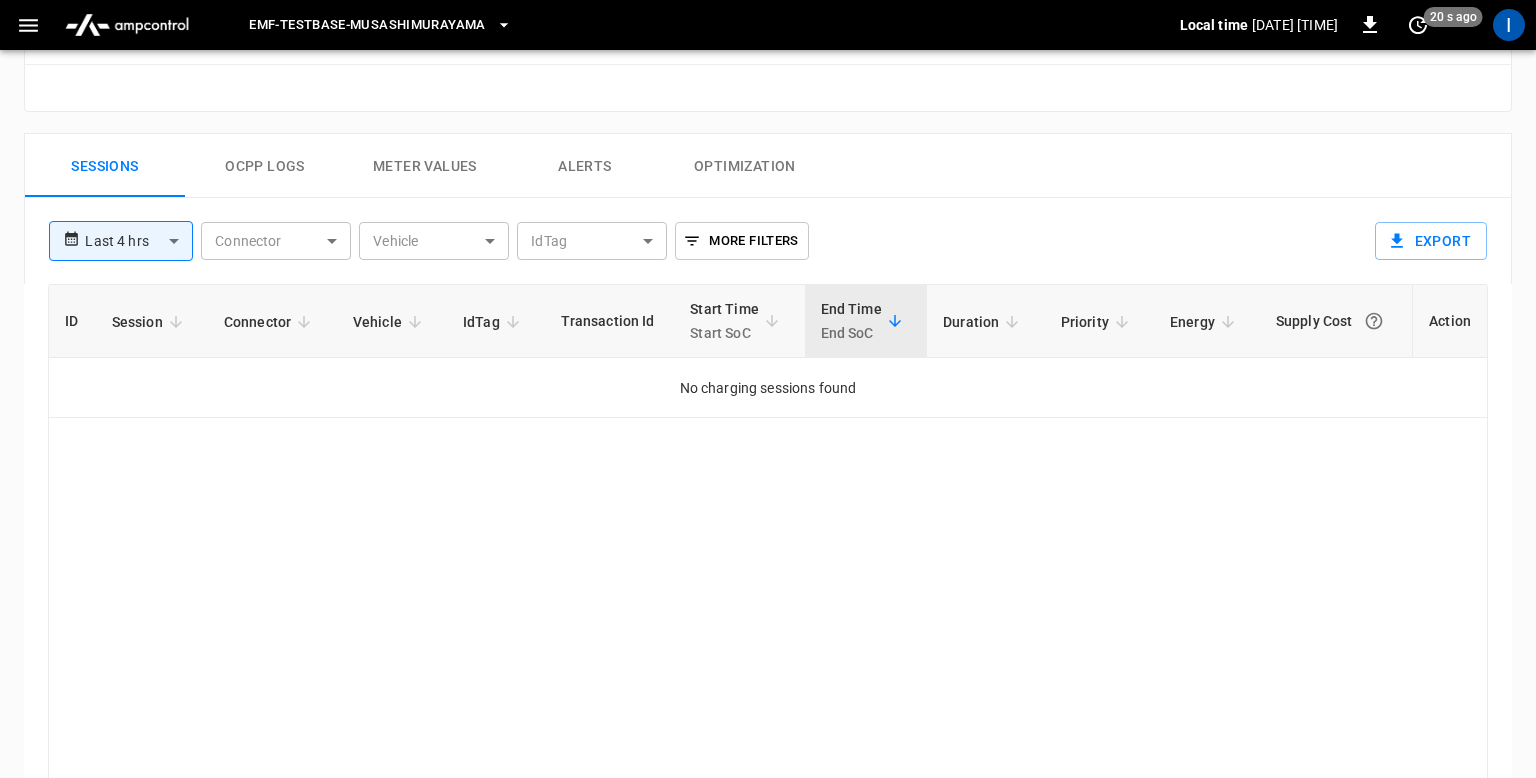 scroll, scrollTop: 863, scrollLeft: 0, axis: vertical 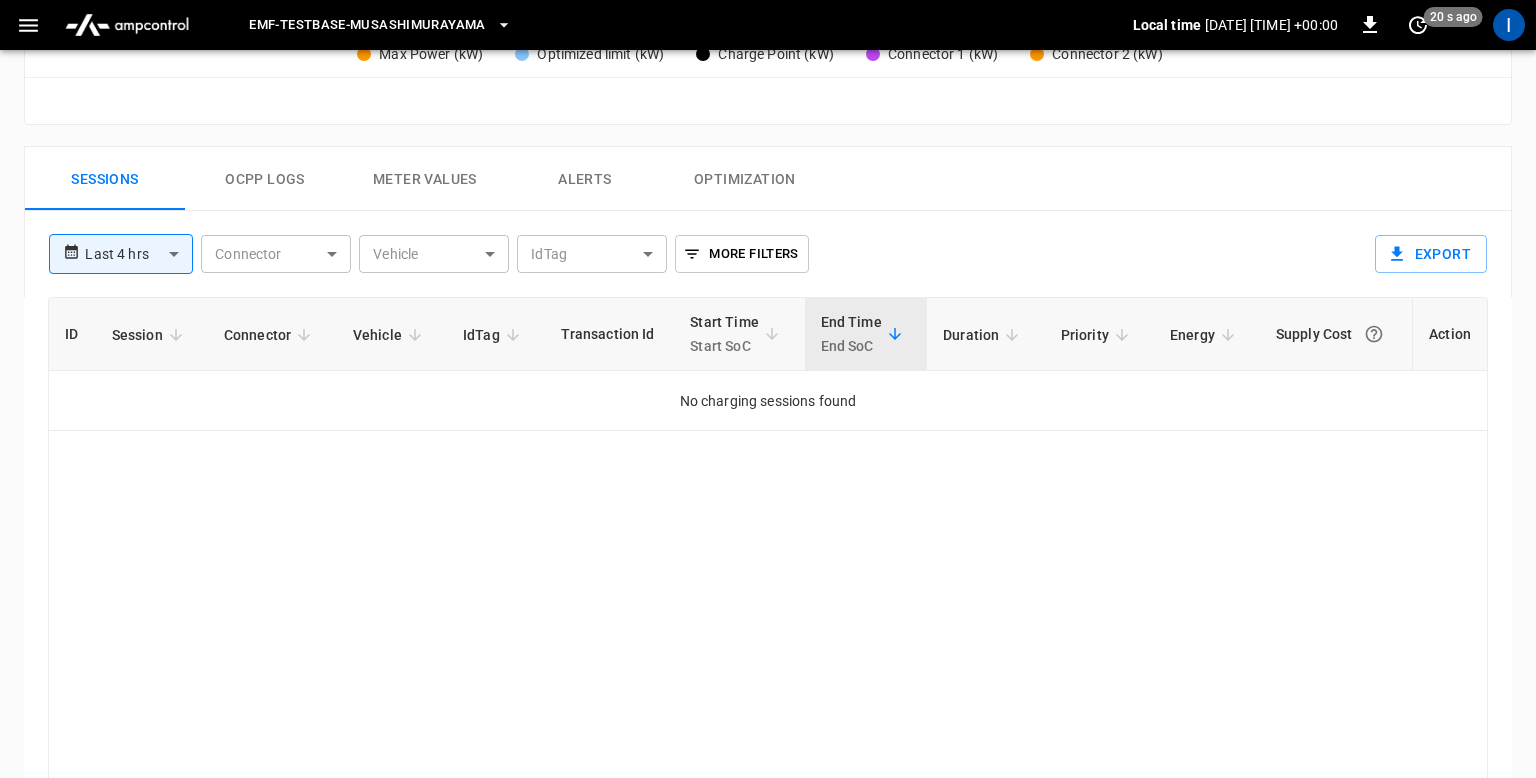click on "ID Session Connector Vehicle IdTag Transaction Id Start Time Start SoC End Time End SoC Duration Priority Energy Supply Cost   Action No charging sessions found" at bounding box center [768, 569] 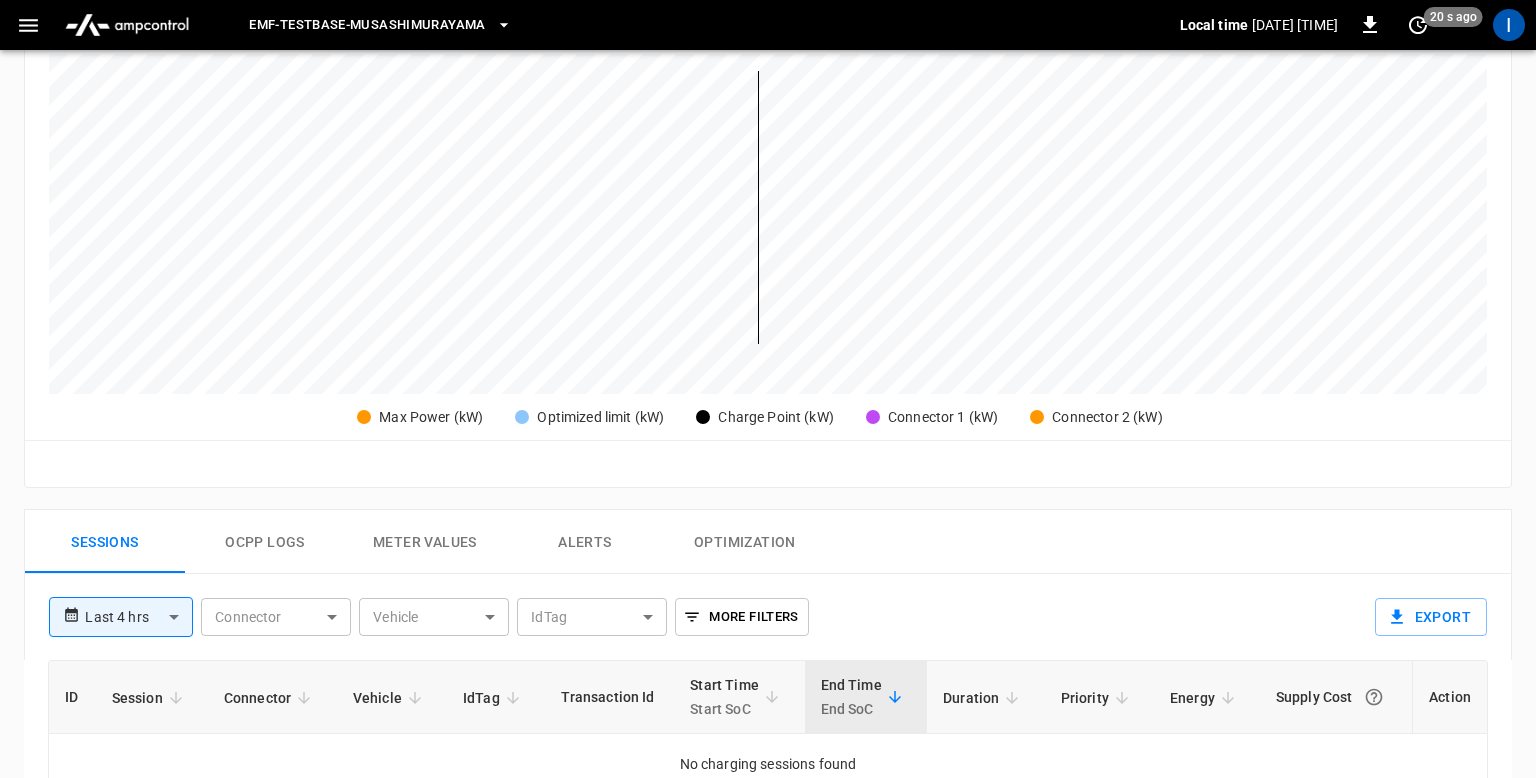scroll, scrollTop: 0, scrollLeft: 0, axis: both 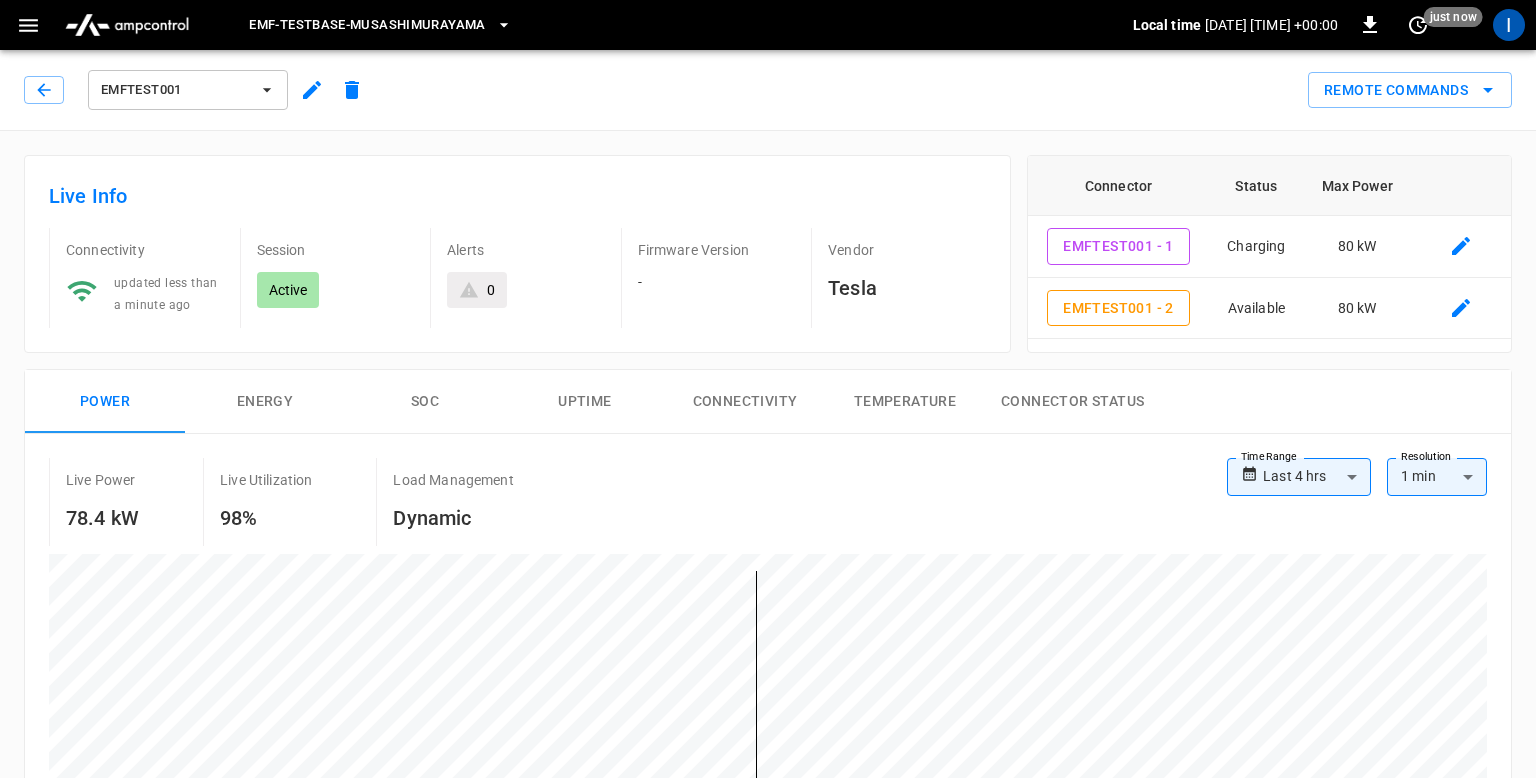 click on "EMFTEST001 Remote Commands" at bounding box center [764, 86] 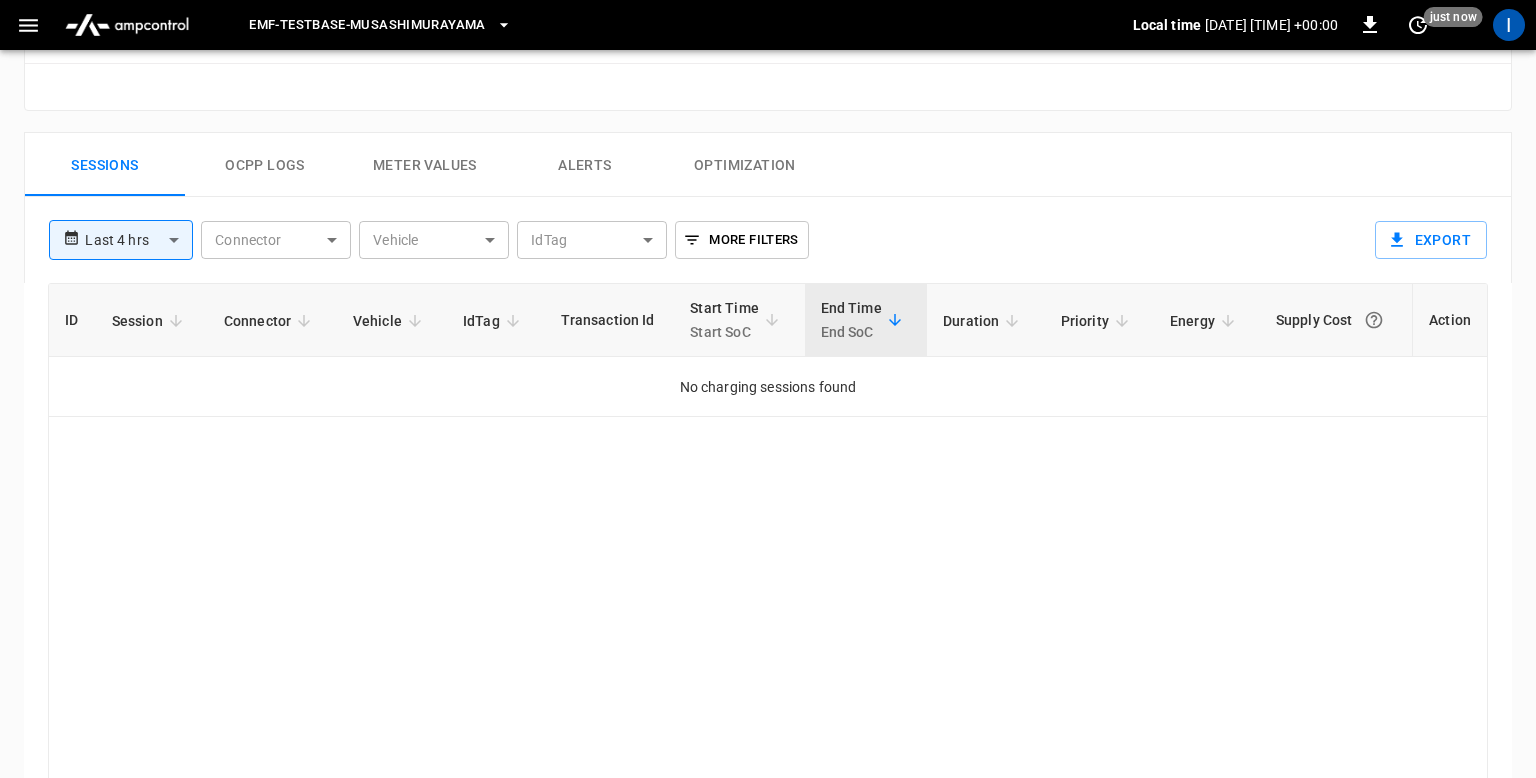 scroll, scrollTop: 1003, scrollLeft: 0, axis: vertical 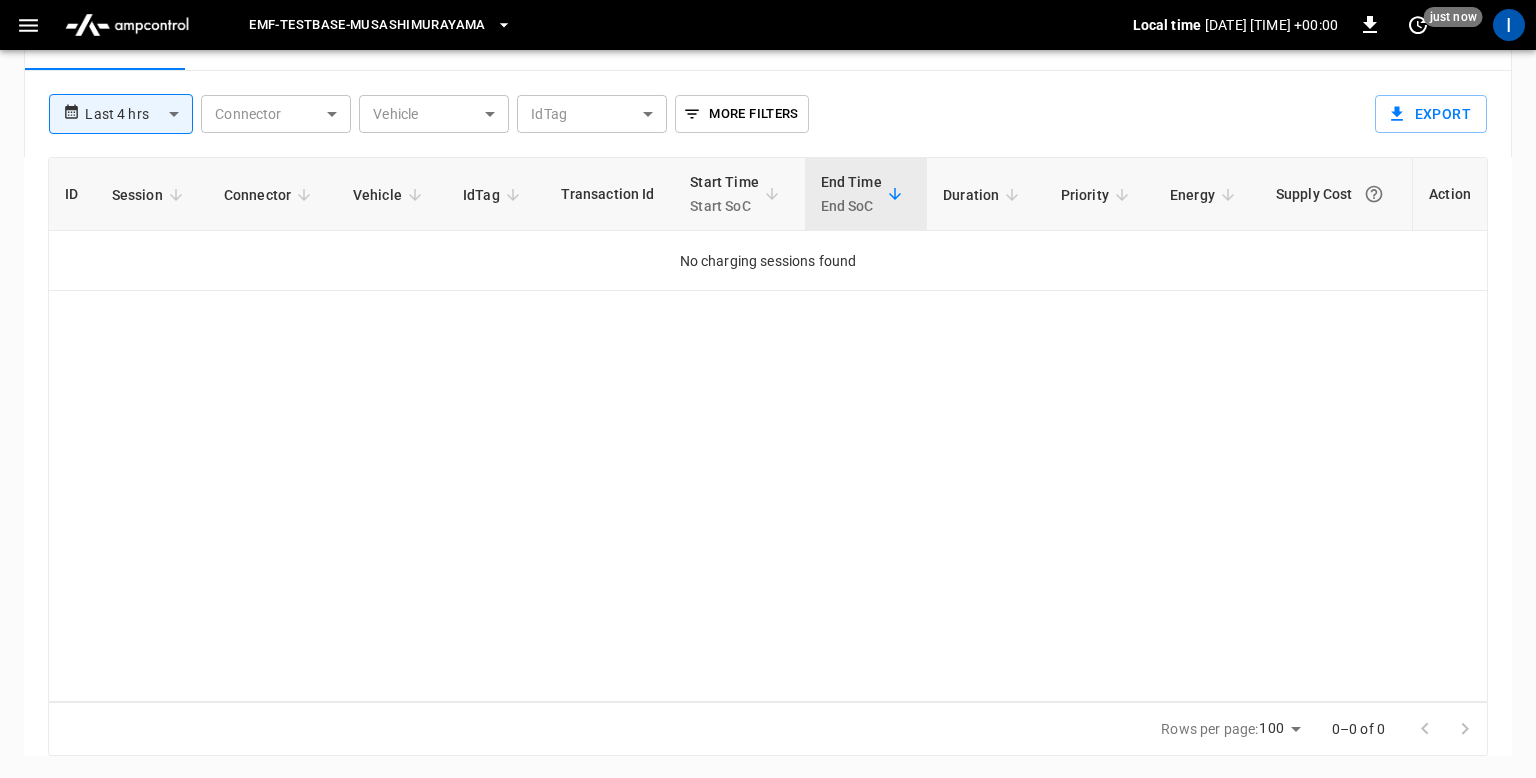 click on "ID Session Connector Vehicle IdTag Transaction Id Start Time Start SoC End Time End SoC Duration Priority Energy Supply Cost   Action No charging sessions found" at bounding box center (768, 429) 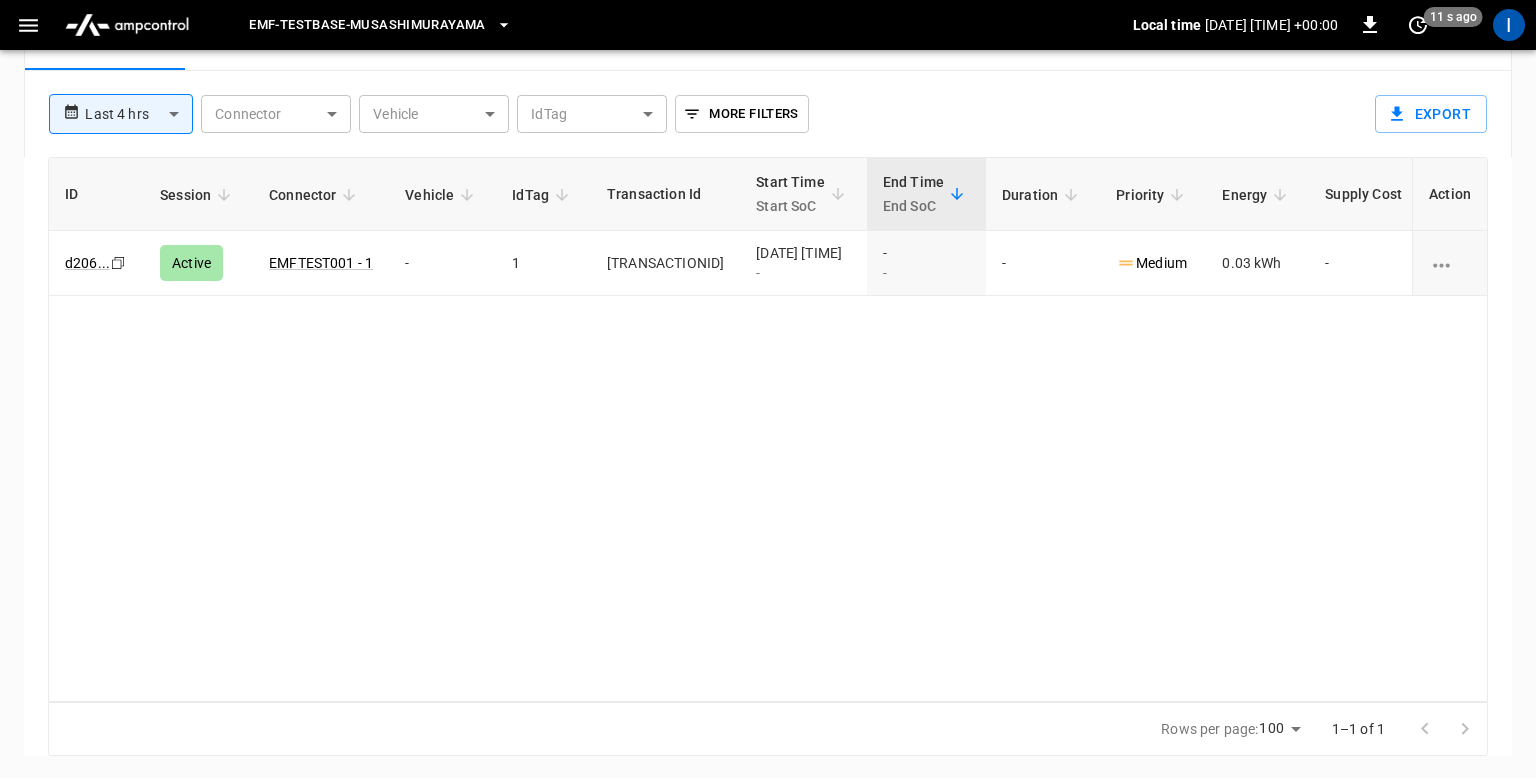 click on "ID Session Connector Vehicle IdTag Transaction Id Start Time Start SoC End Time End SoC Duration Priority Energy Supply Cost   Action d206 ... Copy Active EMFTEST001 - 1 - 1 1415931902 [DATETIME] - - - - Medium 0.03 kWh -" at bounding box center (768, 429) 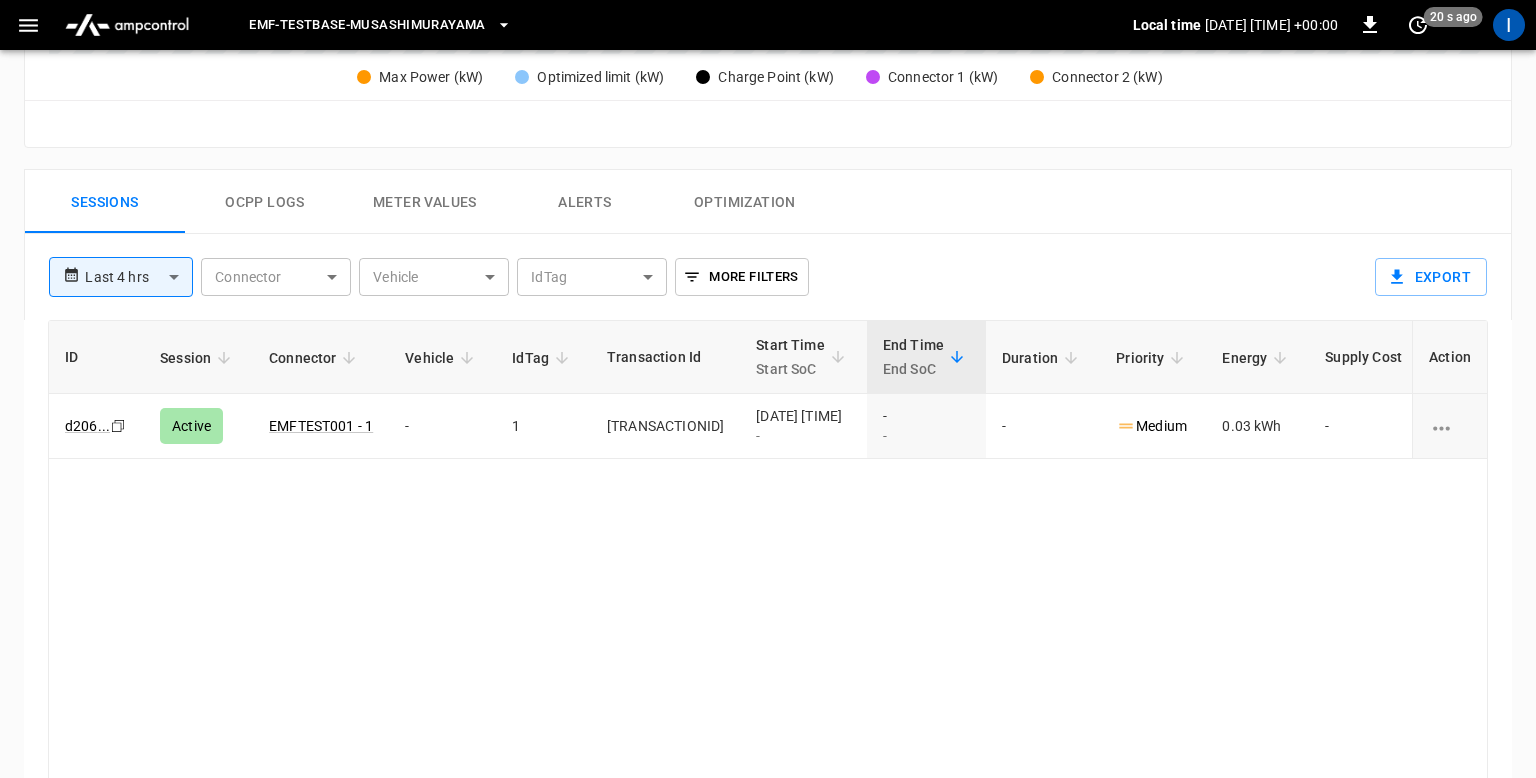 scroll, scrollTop: 806, scrollLeft: 0, axis: vertical 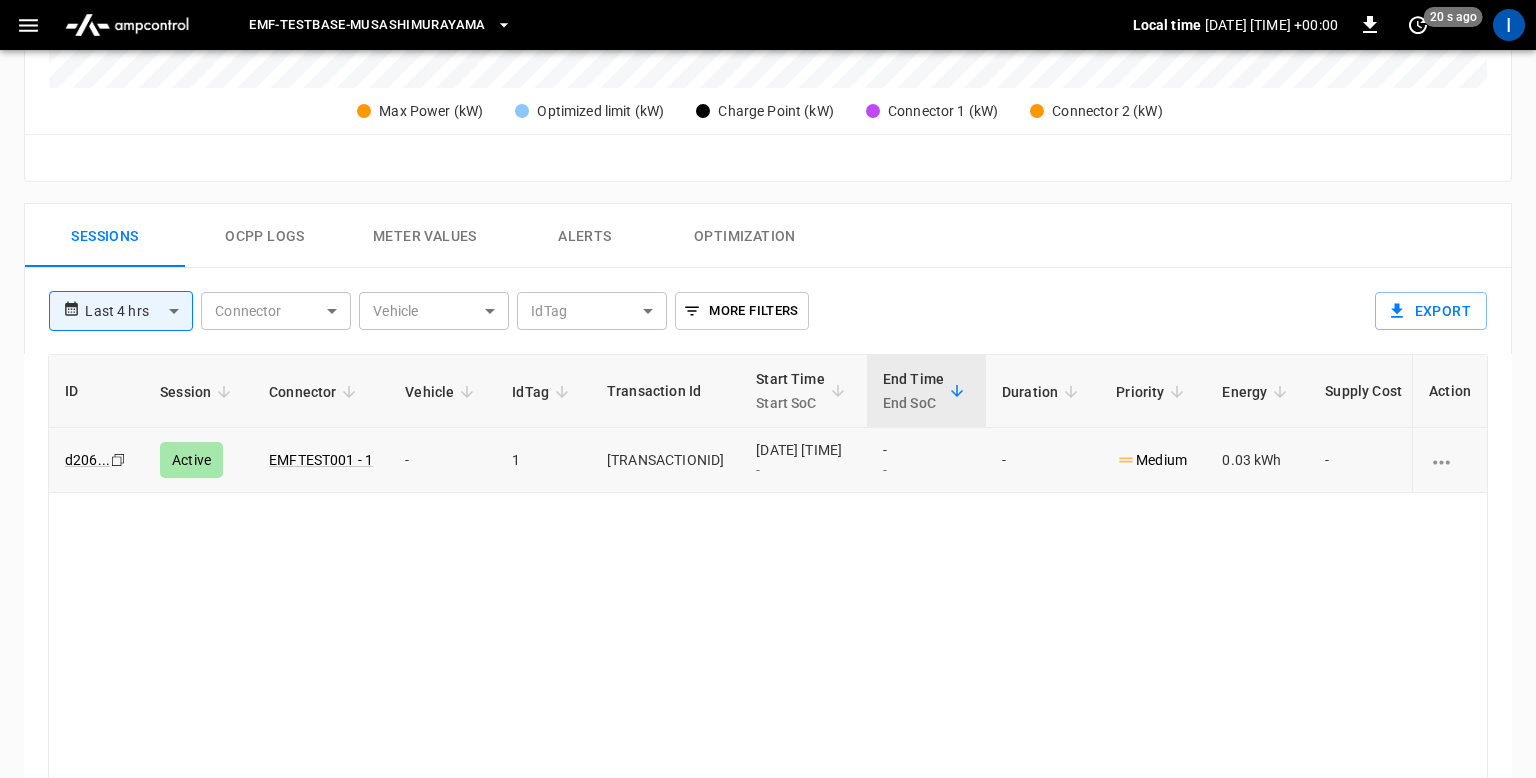 click 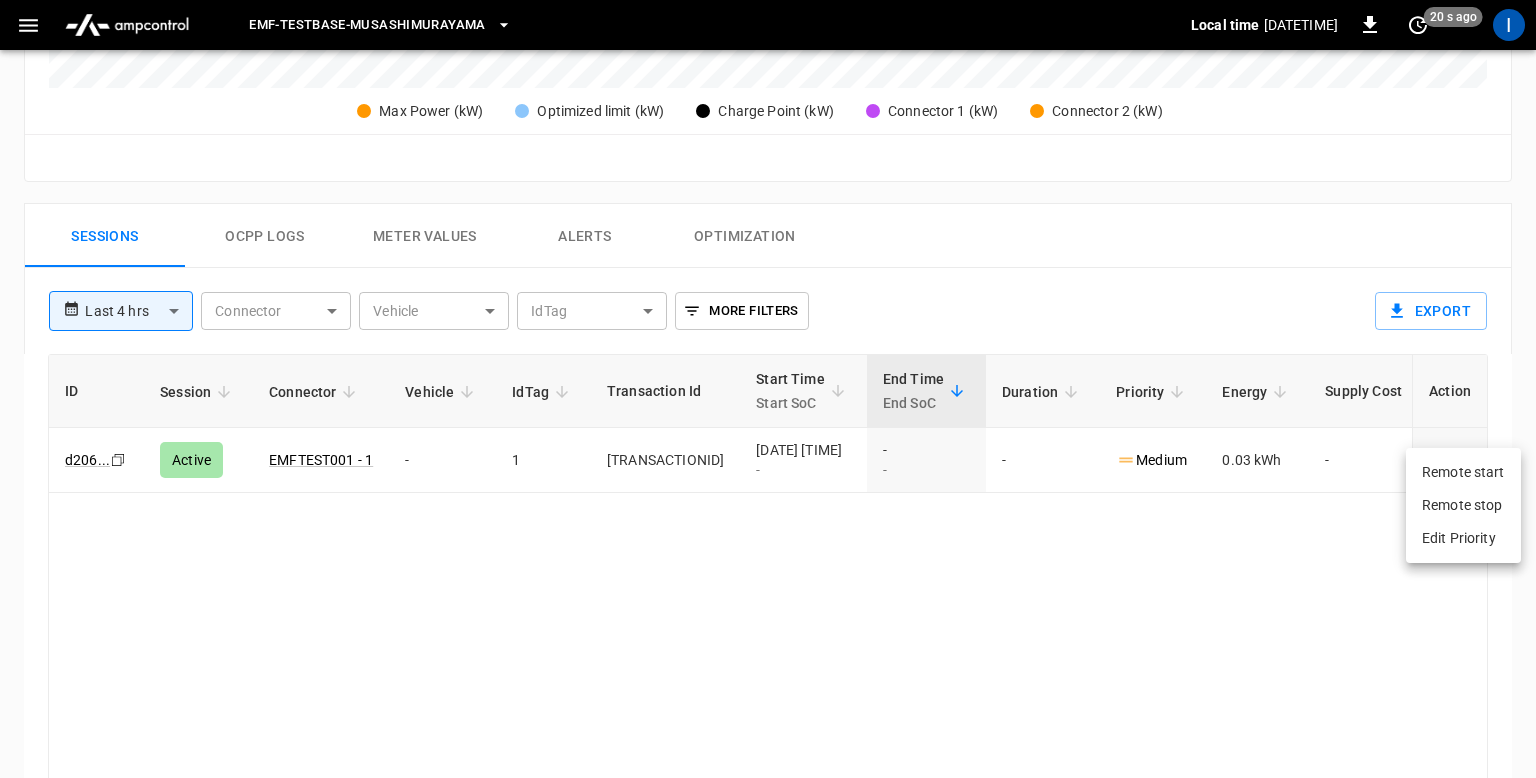 click at bounding box center [768, 389] 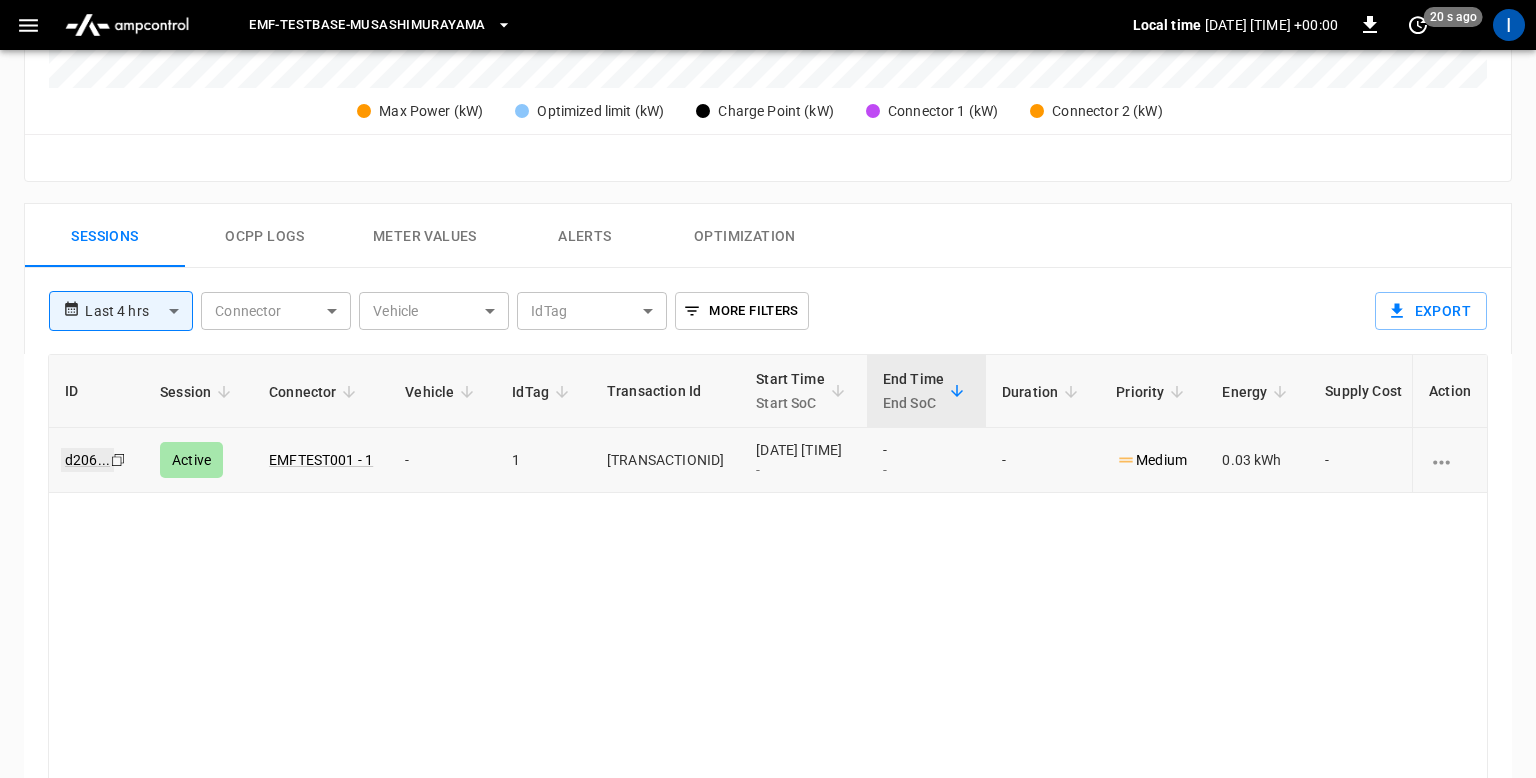 click on "d[REDACTED]" at bounding box center (87, 460) 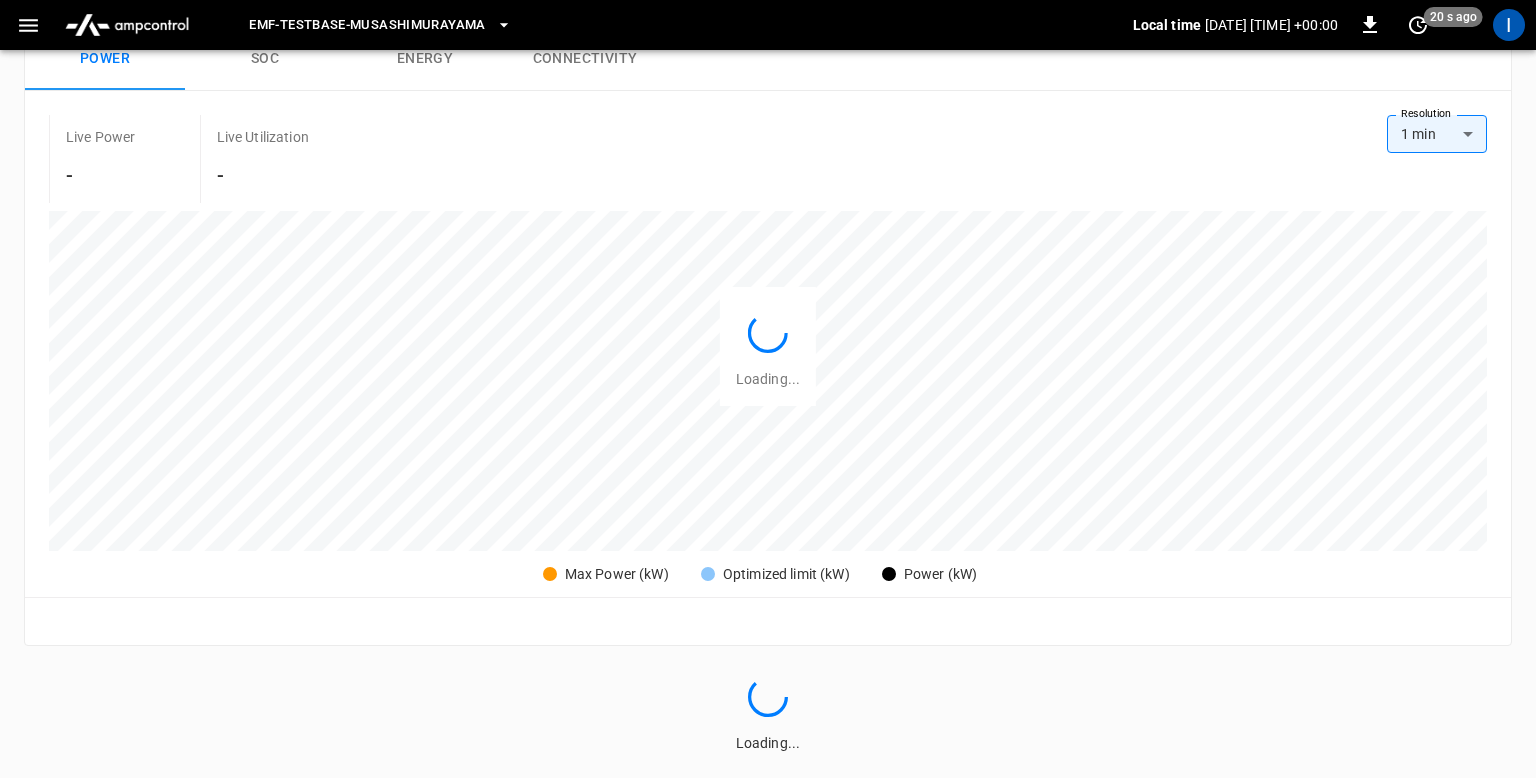 scroll, scrollTop: 0, scrollLeft: 0, axis: both 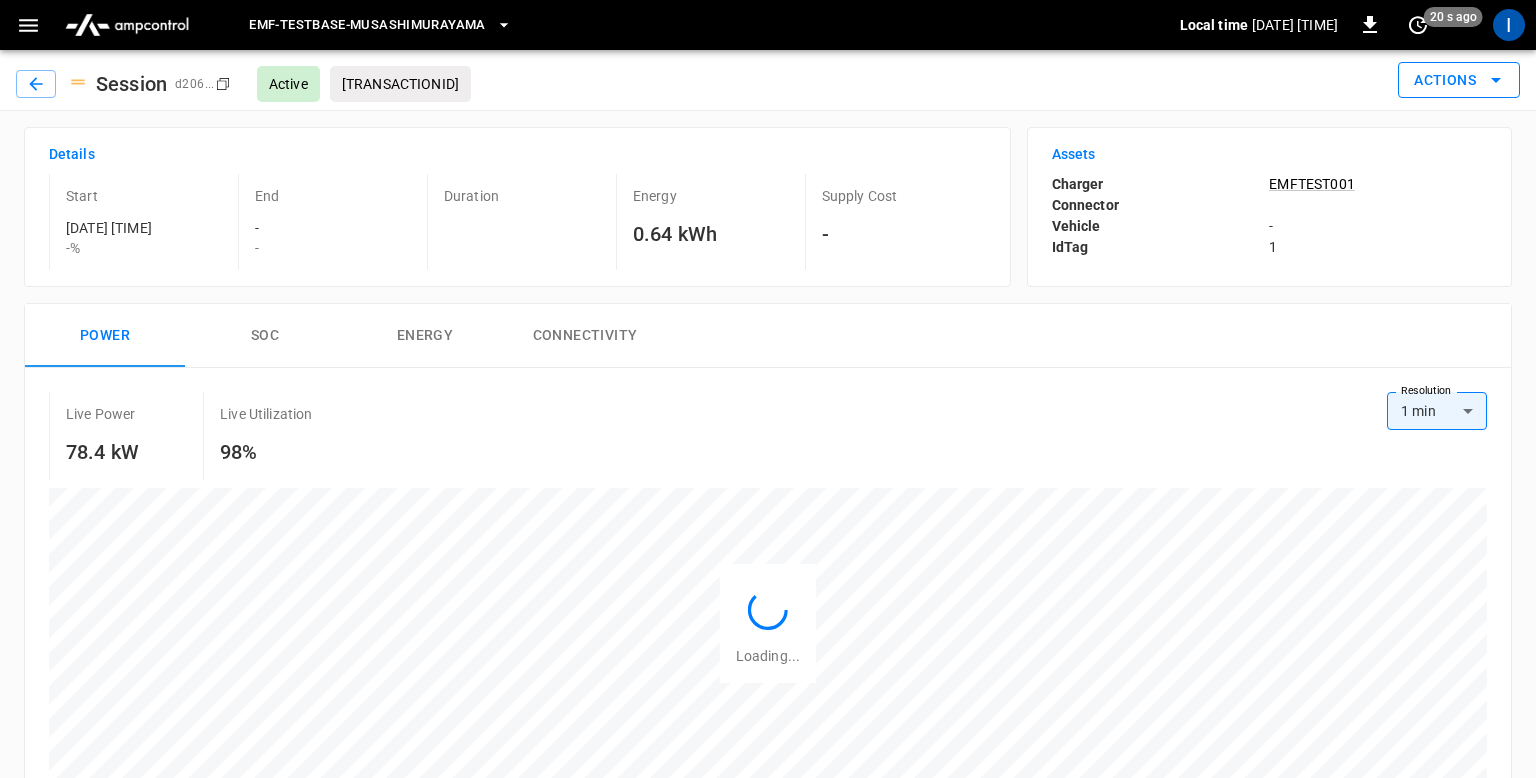 click on "Actions" at bounding box center (1459, 80) 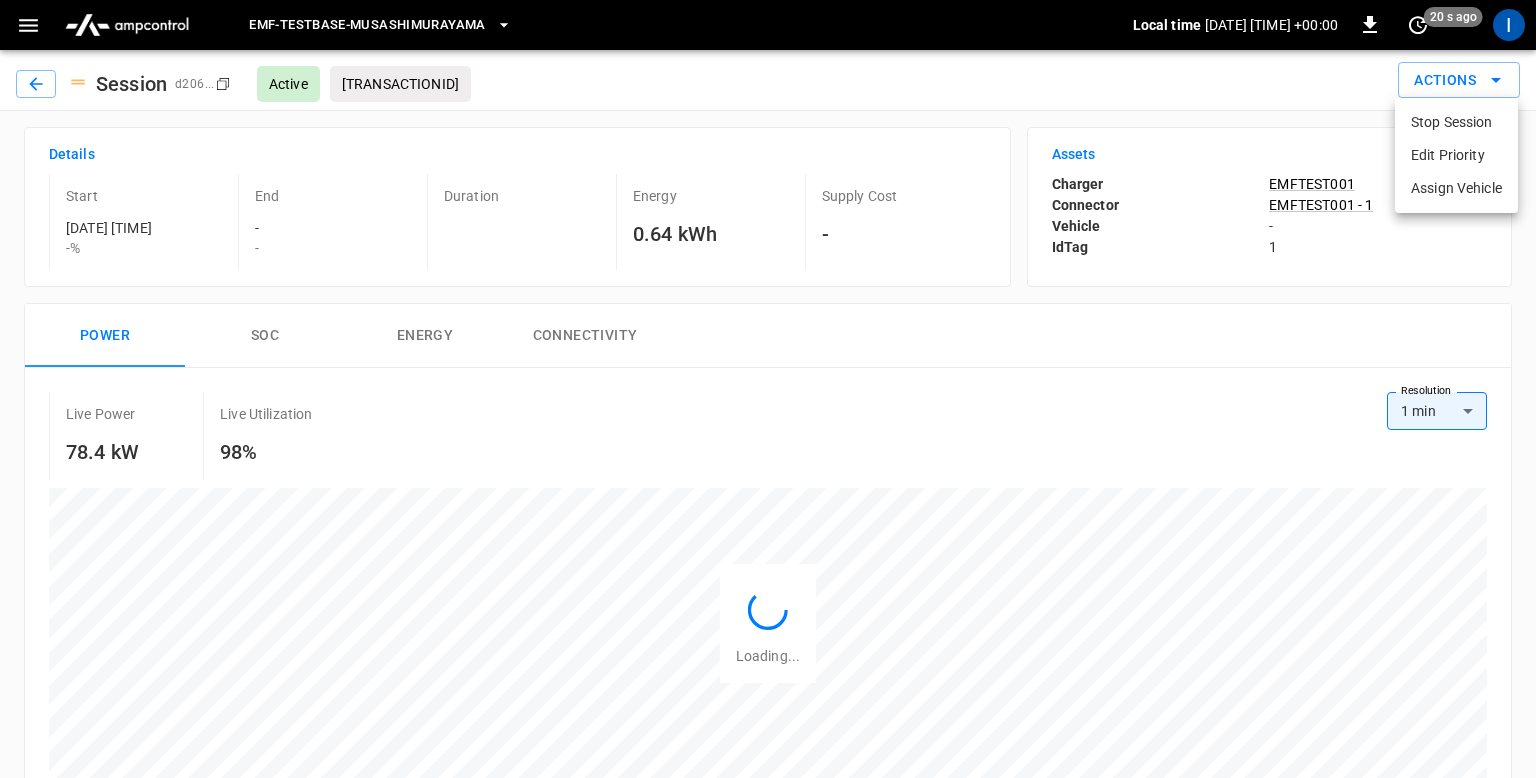 click on "Assign Vehicle" at bounding box center (1456, 188) 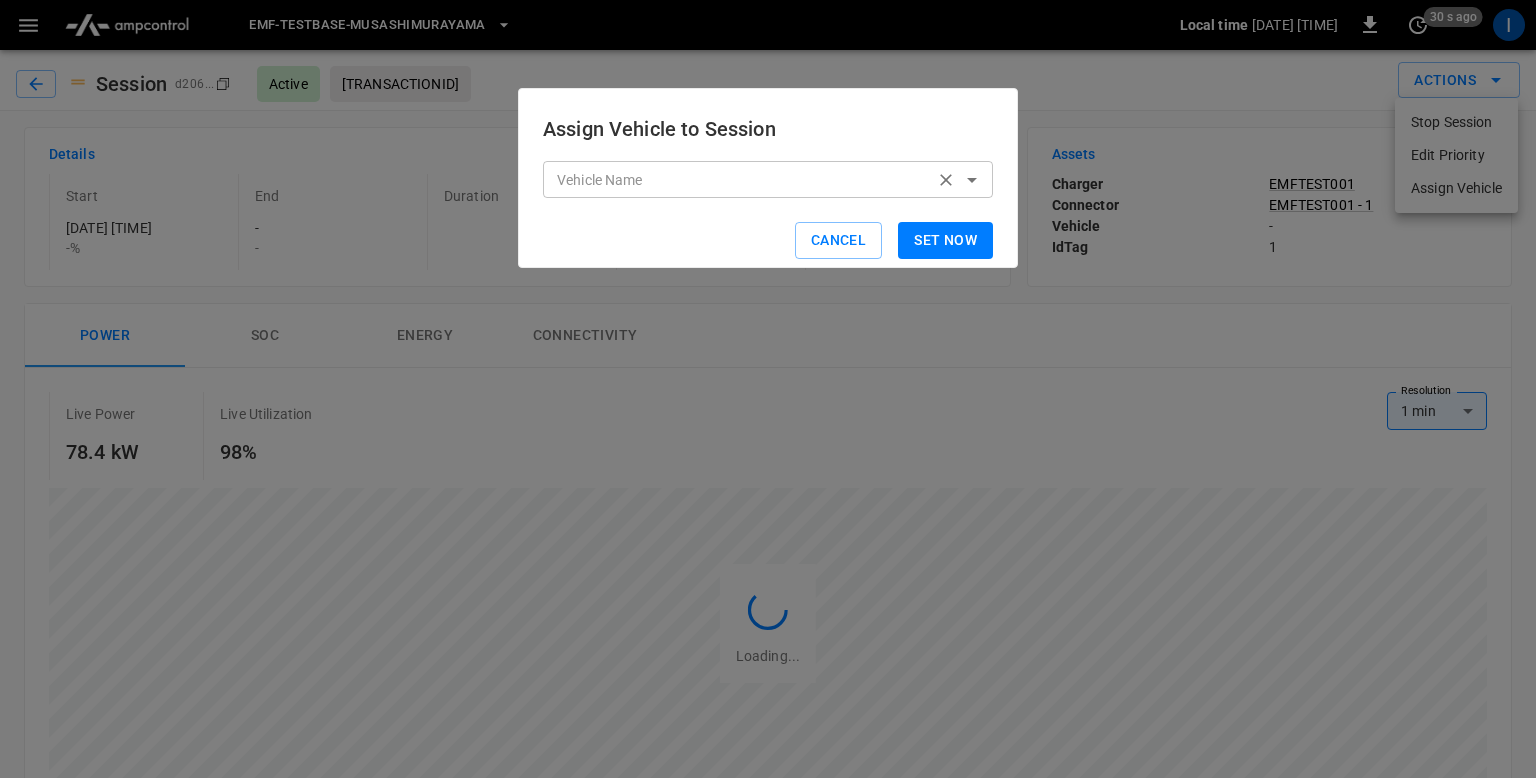 click 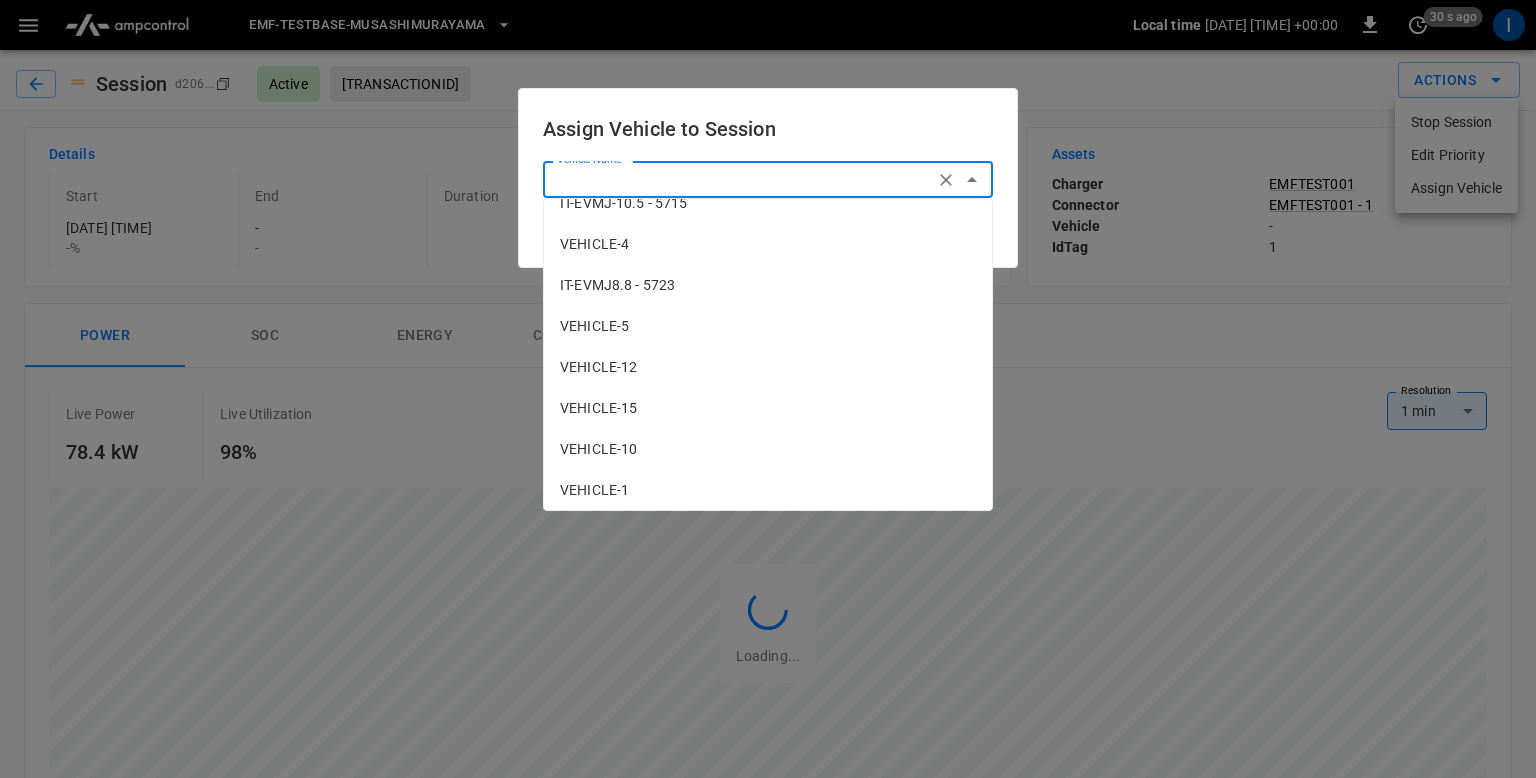 scroll, scrollTop: 927, scrollLeft: 0, axis: vertical 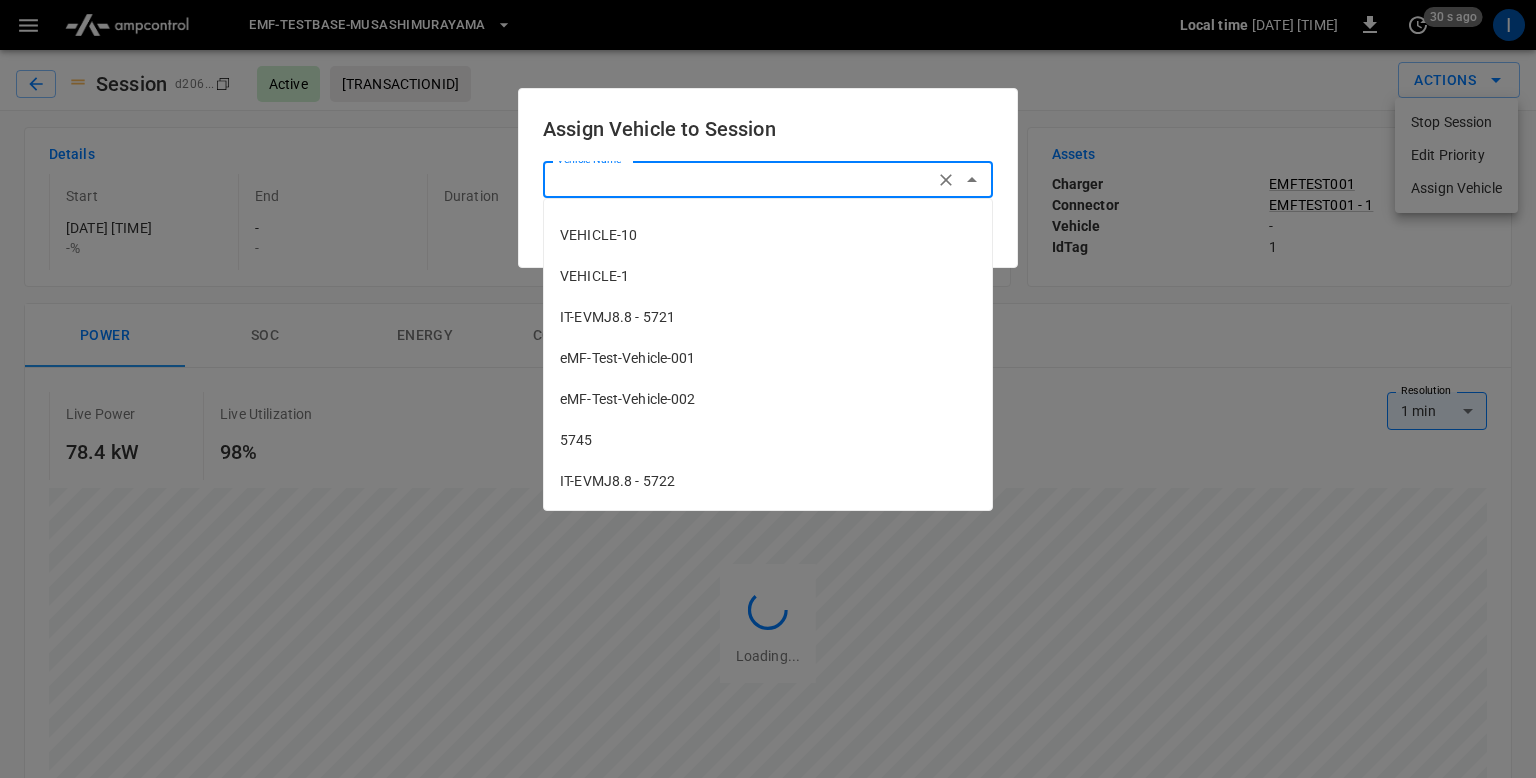 click on "eMF-Test-Vehicle-001" at bounding box center (768, 358) 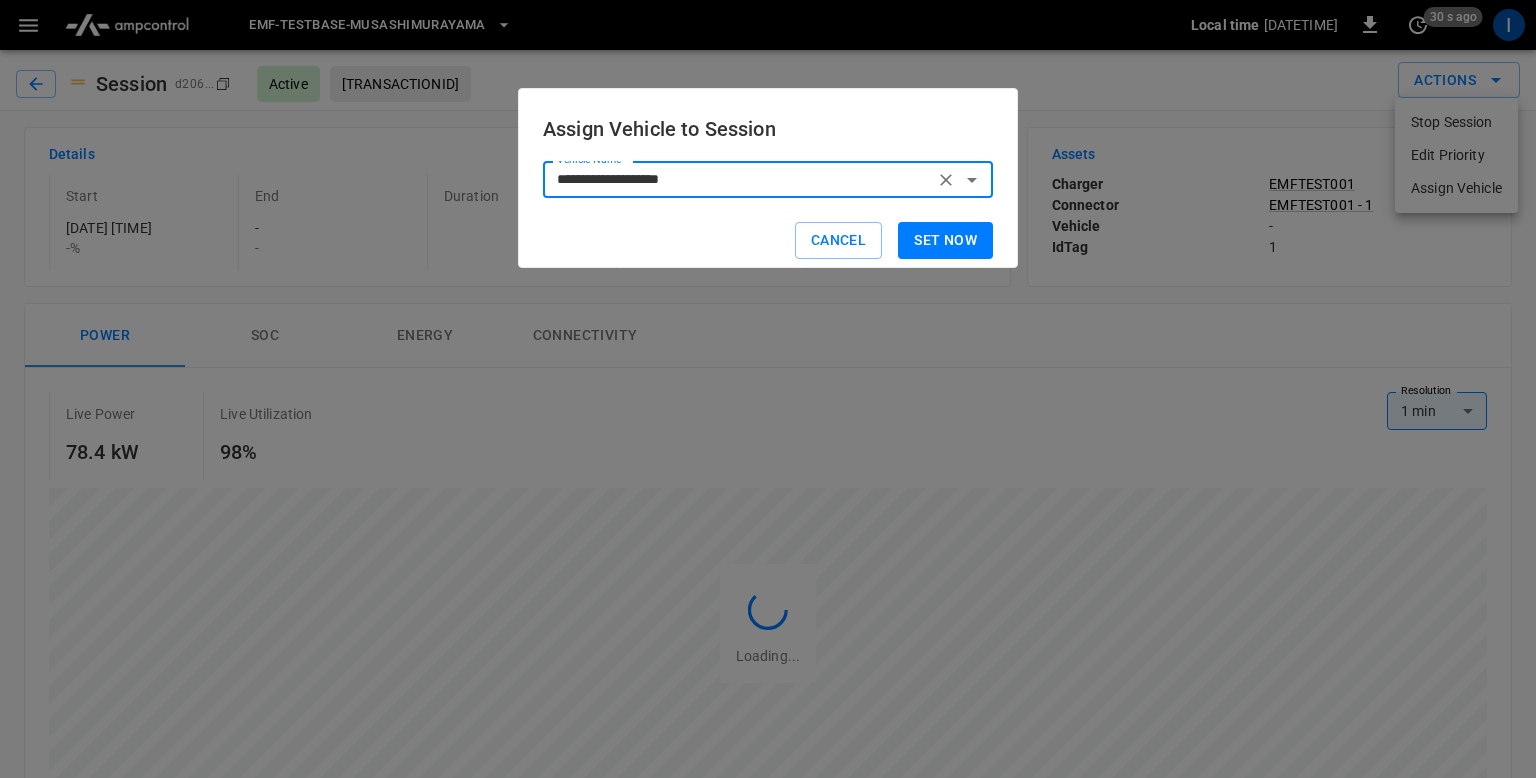 click on "Set now" at bounding box center [945, 240] 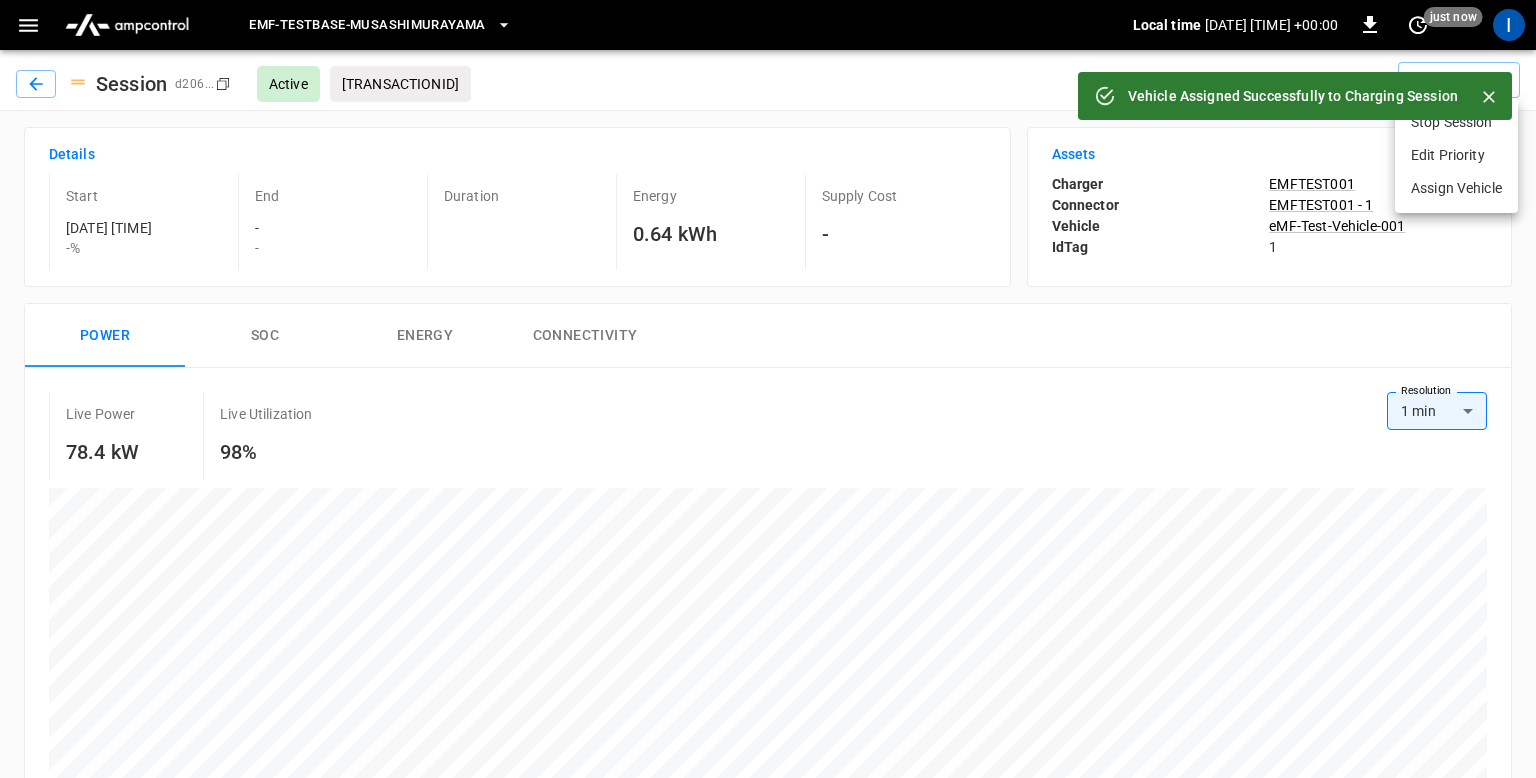 click at bounding box center (768, 389) 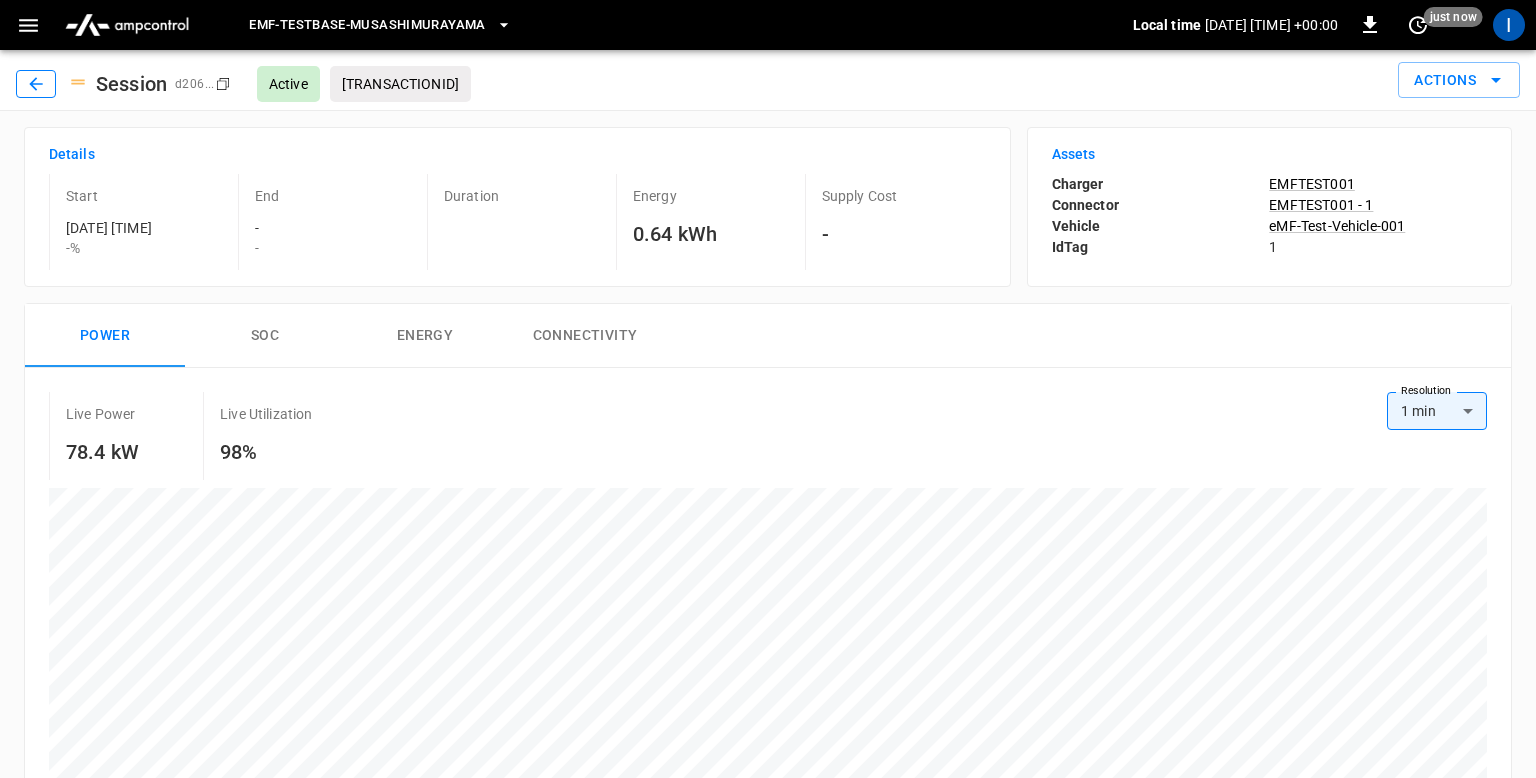 click 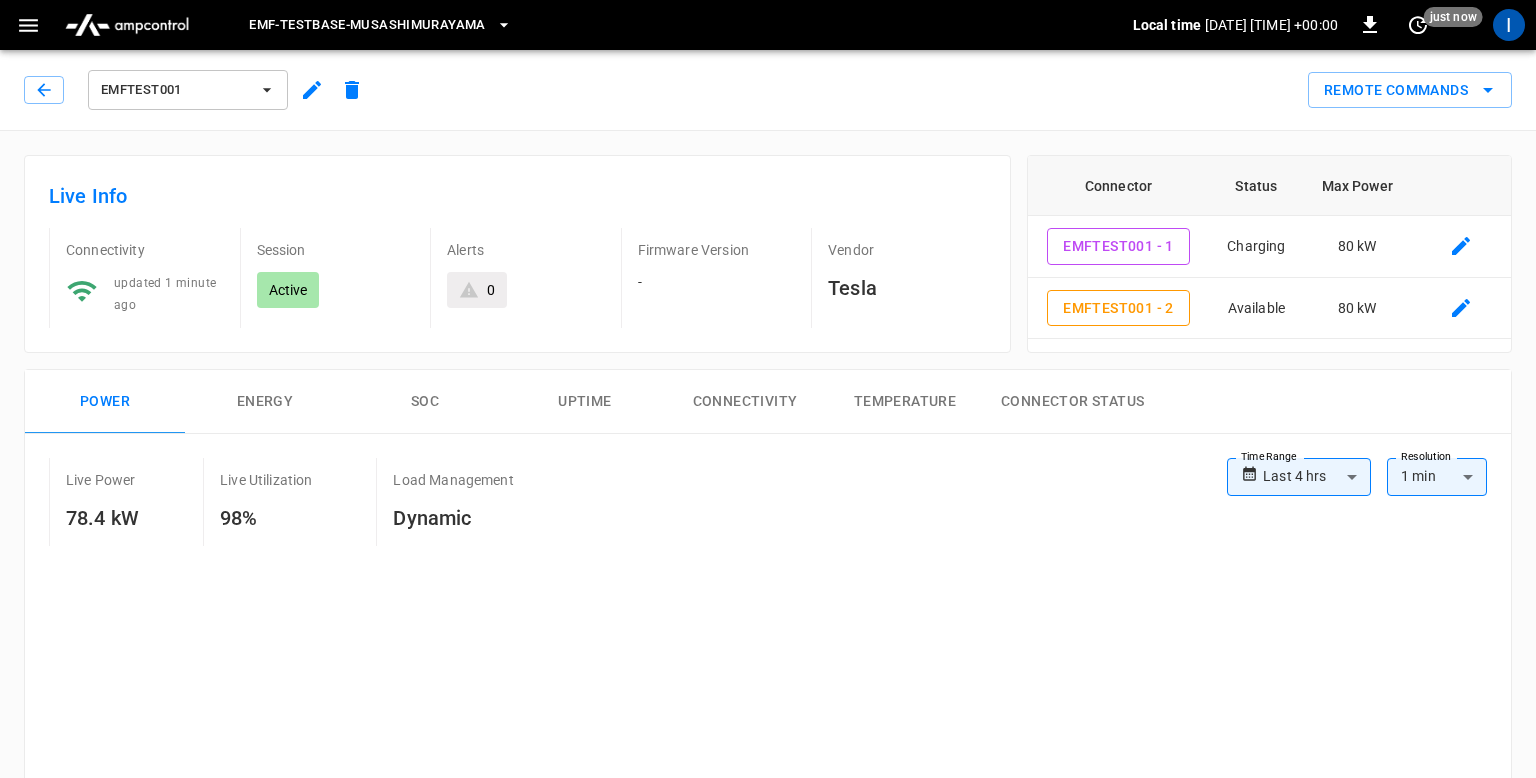 type on "**********" 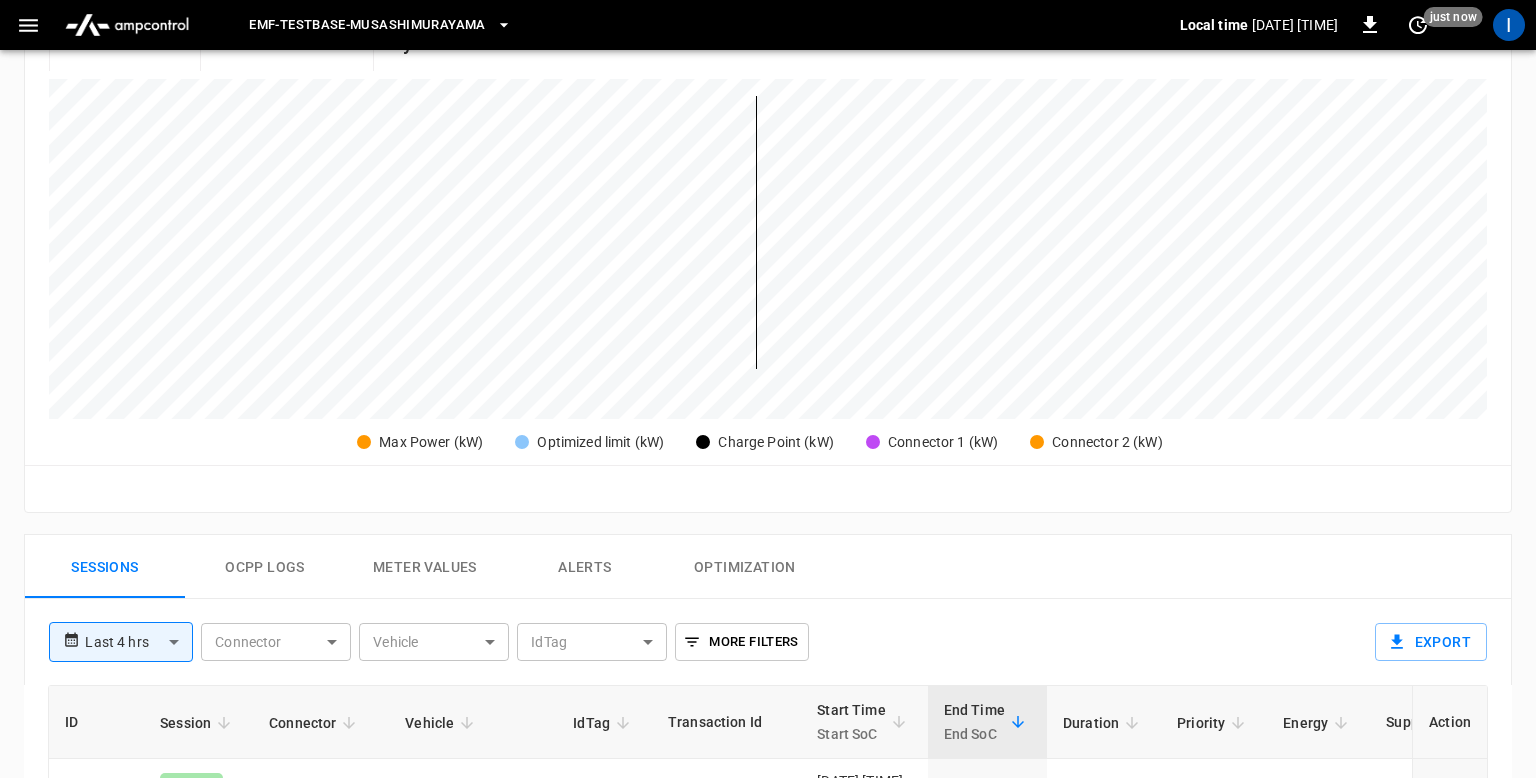 scroll, scrollTop: 1003, scrollLeft: 0, axis: vertical 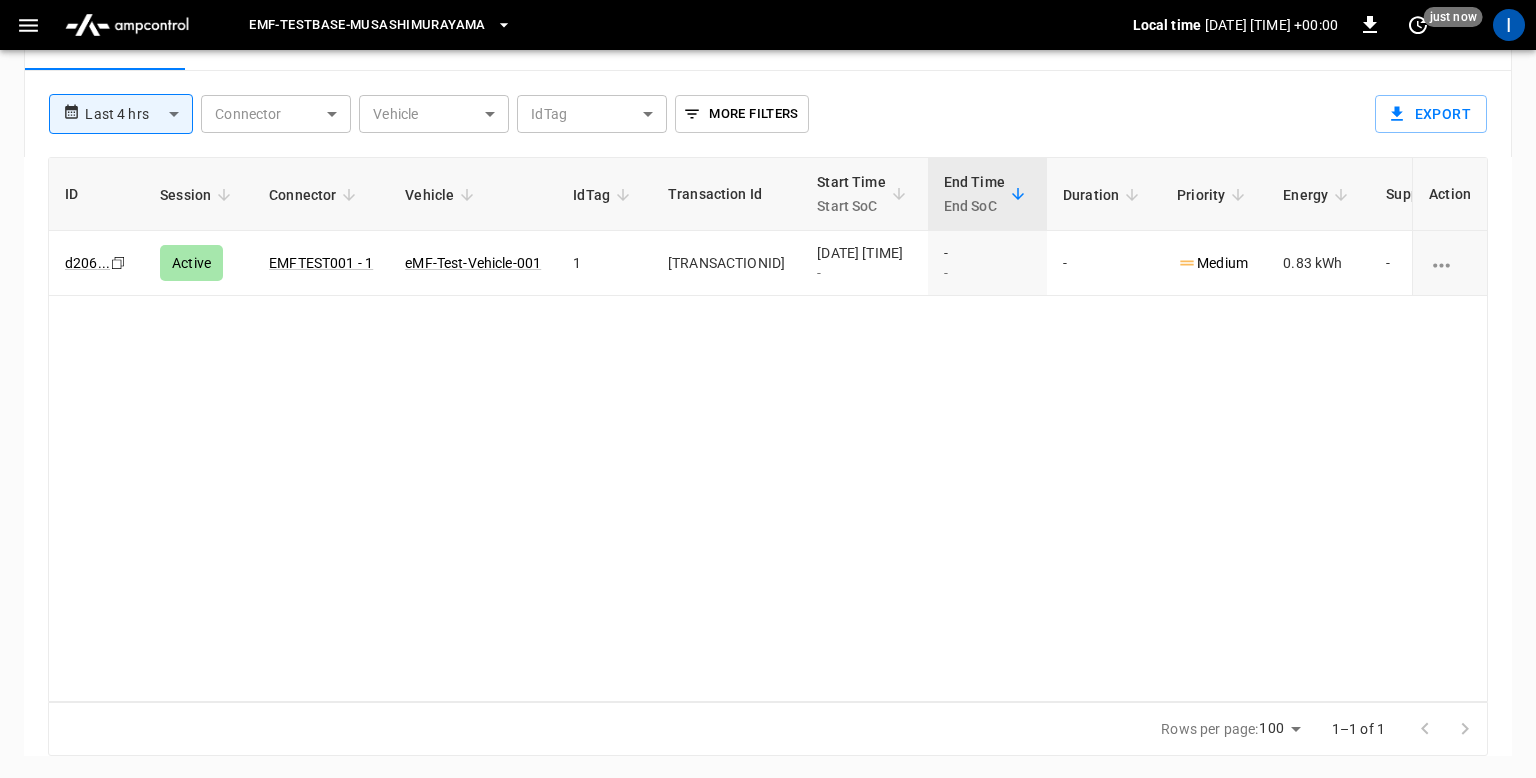 click on "ID Session Connector Vehicle IdTag Transaction Id Start Time Start SoC End Time End SoC Duration Priority Energy Supply Cost   Action d206 ... Copy Active EMFTEST001 - 1 [IDTAG] [TRANSACTION_ID] [DATE] [TIME] - - - - Medium 0.83 kWh -" at bounding box center (768, 429) 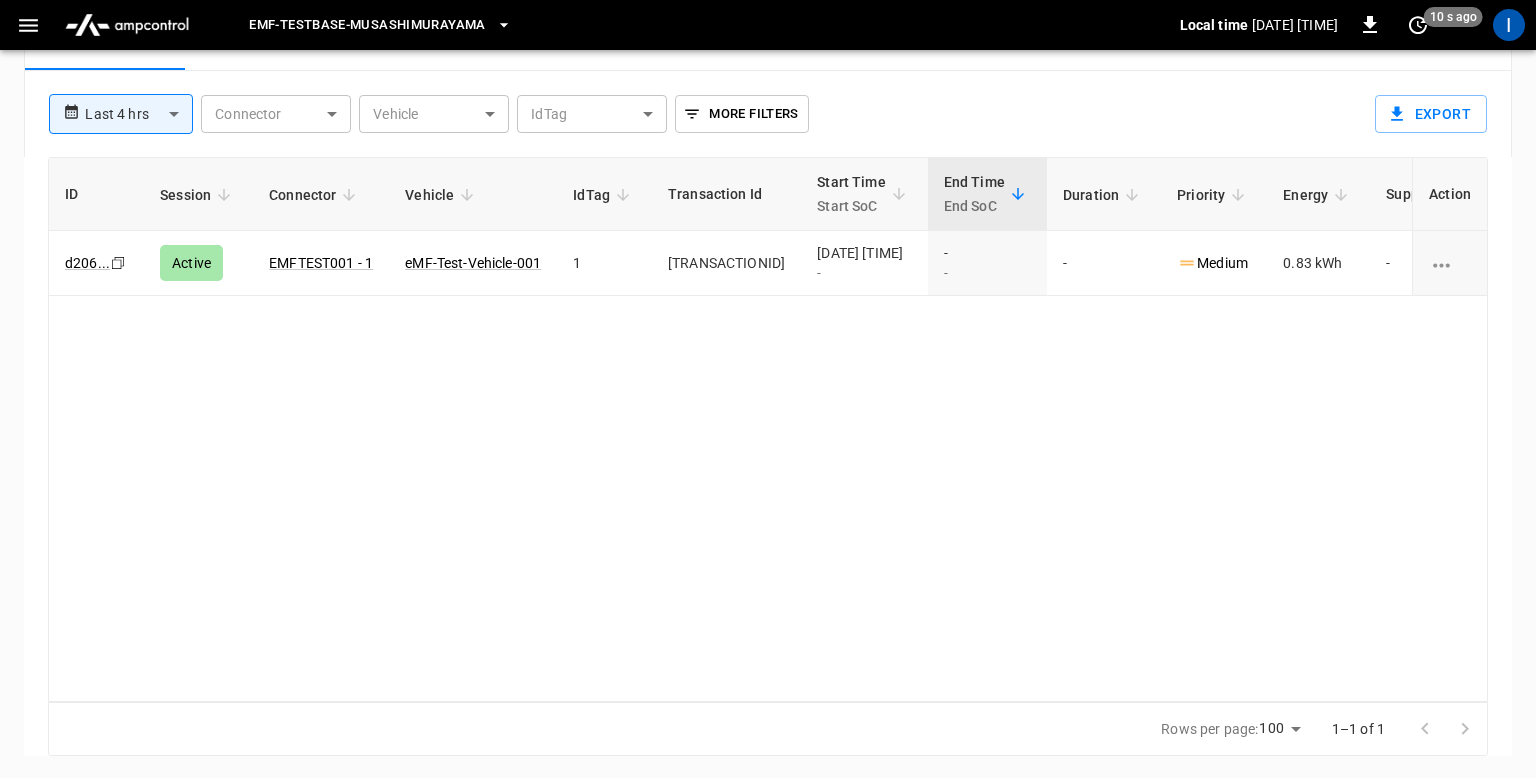 click on "ID Session Connector Vehicle IdTag Transaction Id Start Time Start SoC End Time End SoC Duration Priority Energy Supply Cost   Action d206 ... Copy Active EMFTEST001 - 1 [IDTAG] [TRANSACTION_ID] [DATE] [TIME] - - - - Medium 0.83 kWh -" at bounding box center [768, 429] 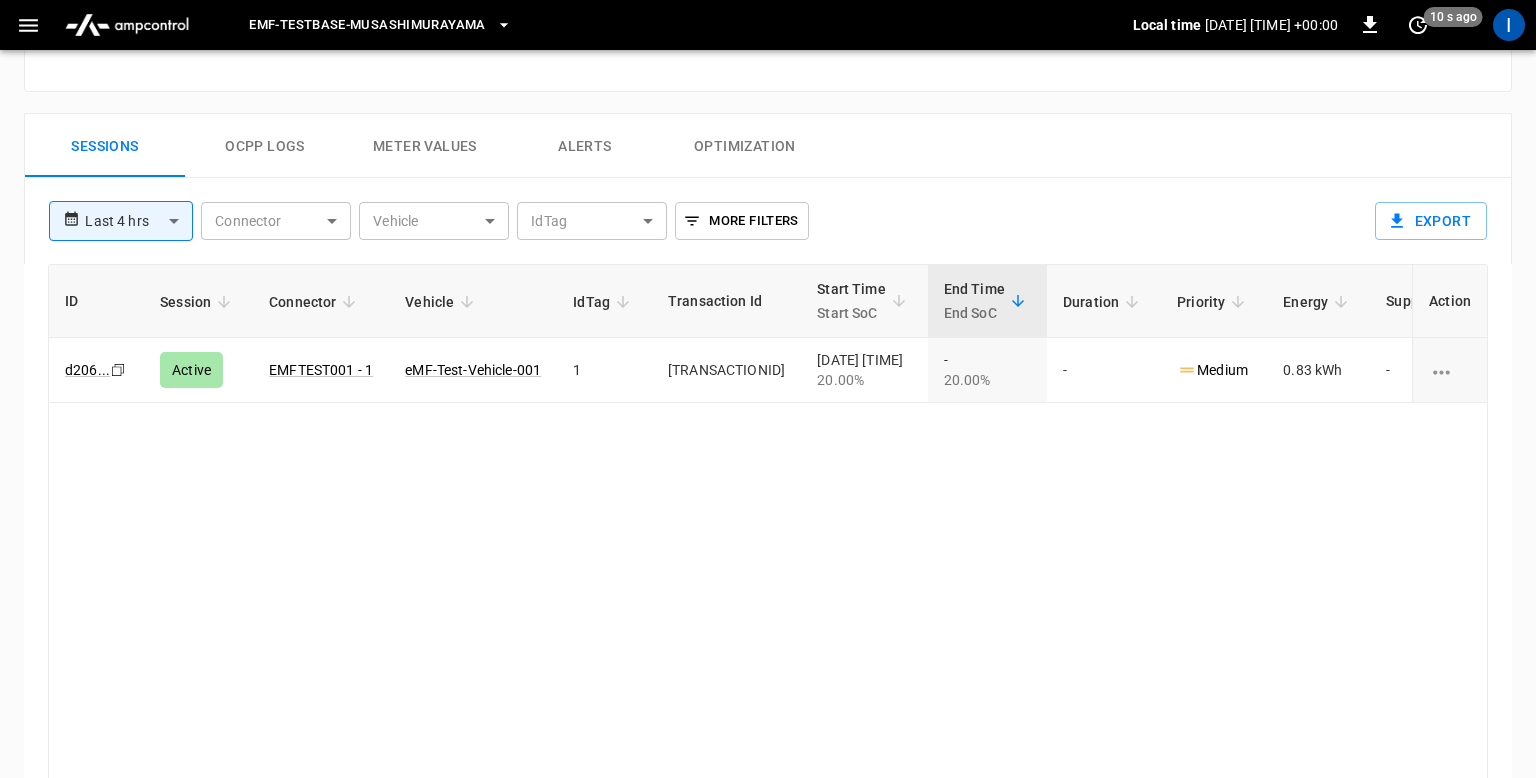 scroll, scrollTop: 892, scrollLeft: 0, axis: vertical 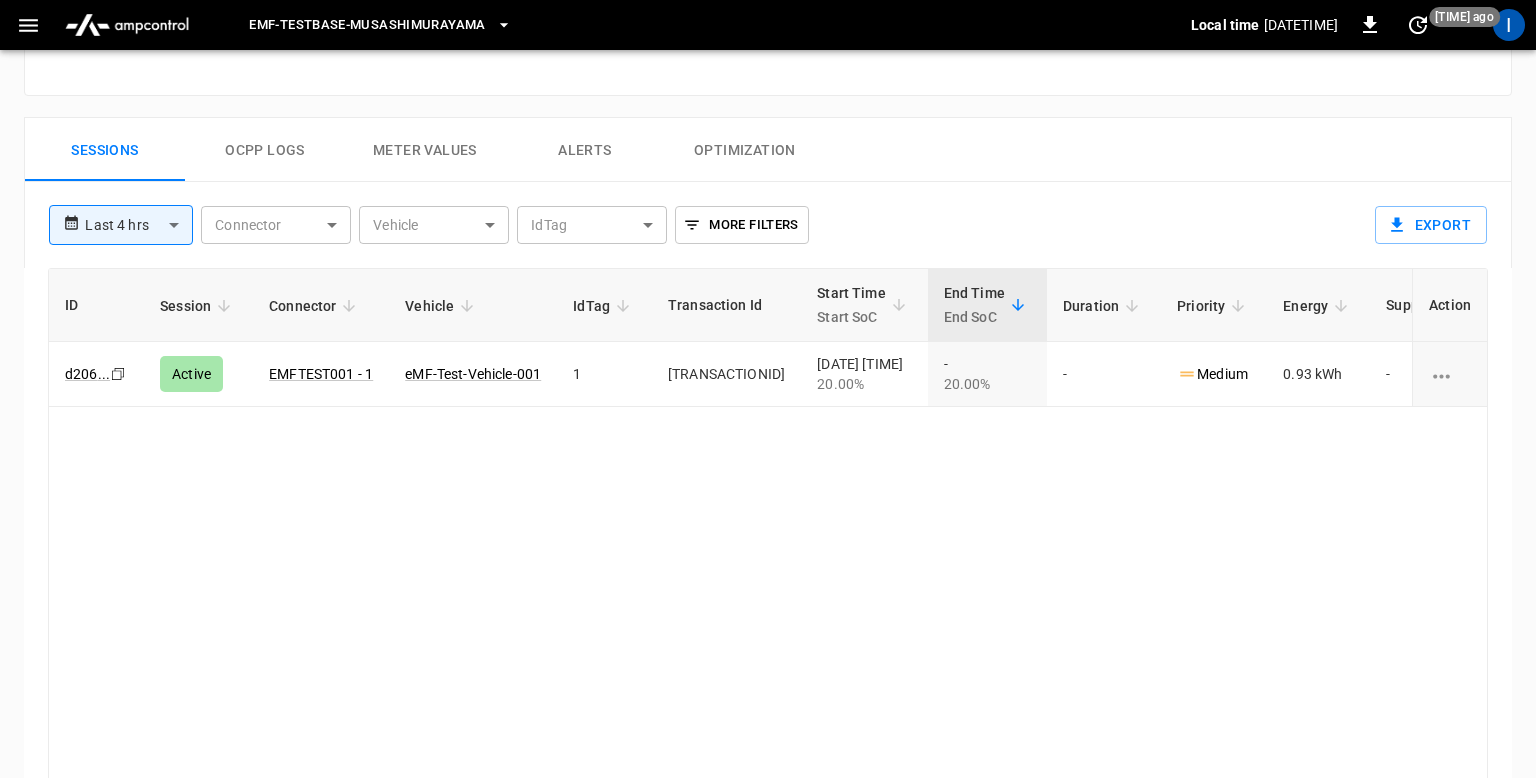 click on "Ocpp logs" at bounding box center [265, 150] 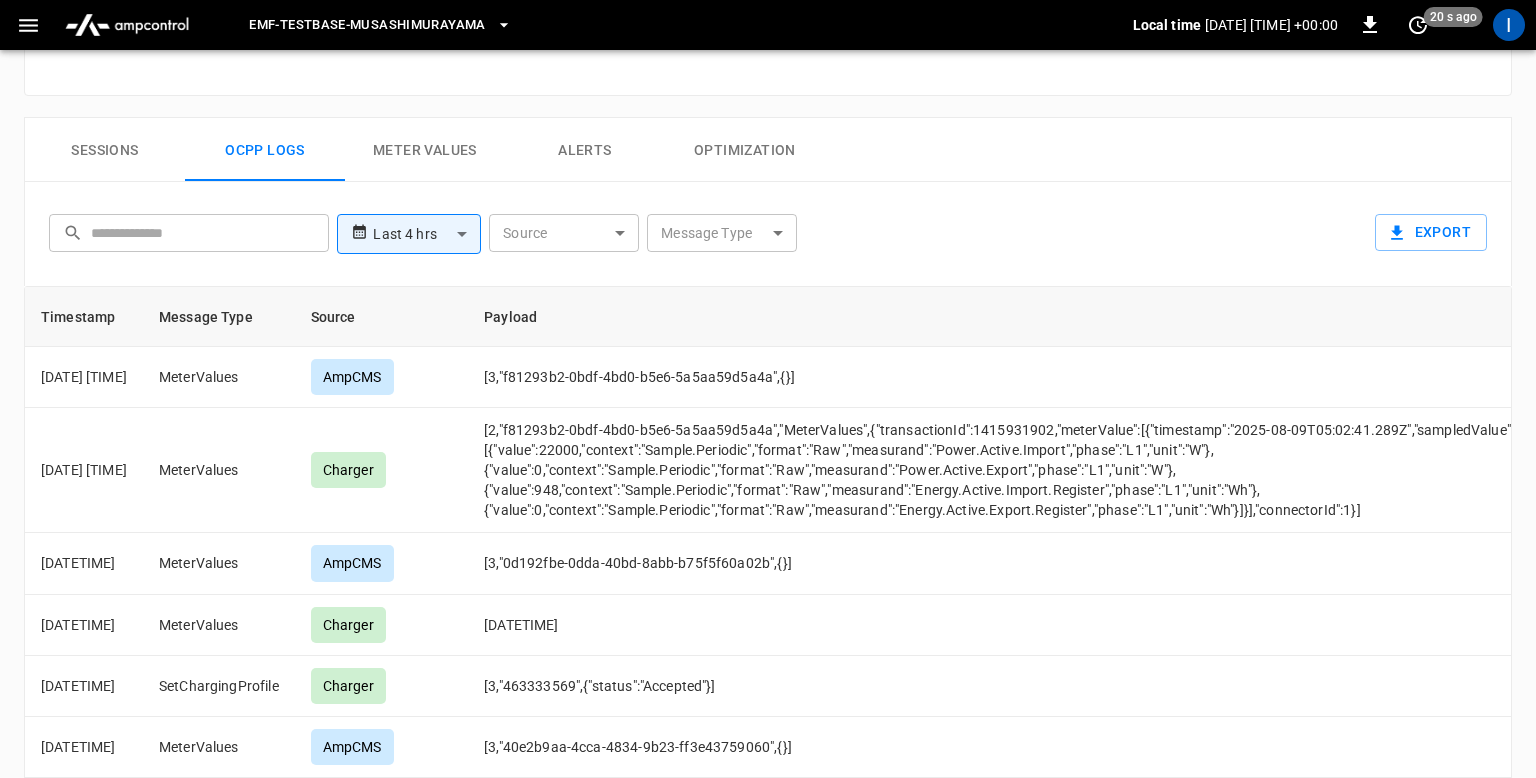 click on "Meter Values" at bounding box center (425, 150) 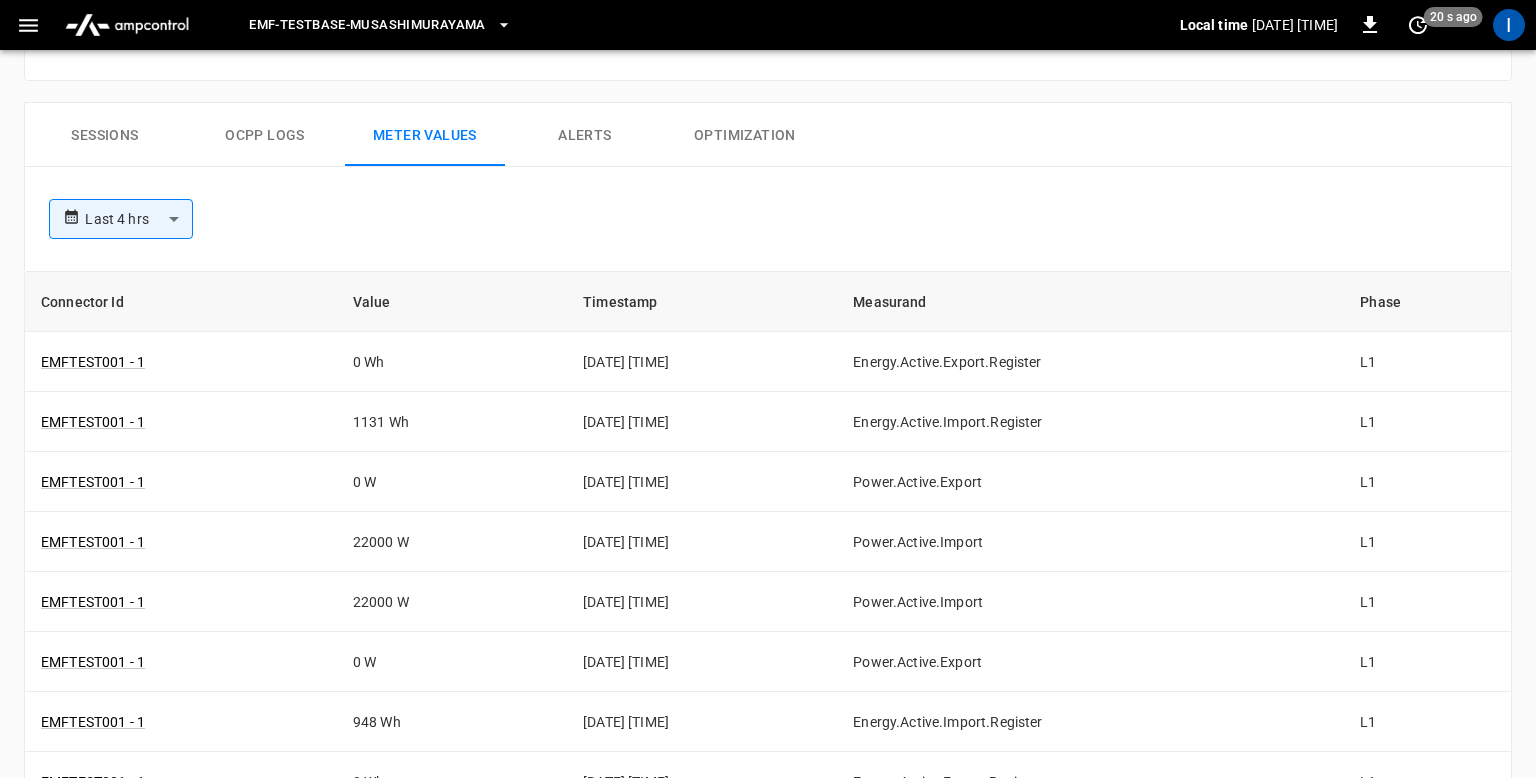 scroll, scrollTop: 896, scrollLeft: 0, axis: vertical 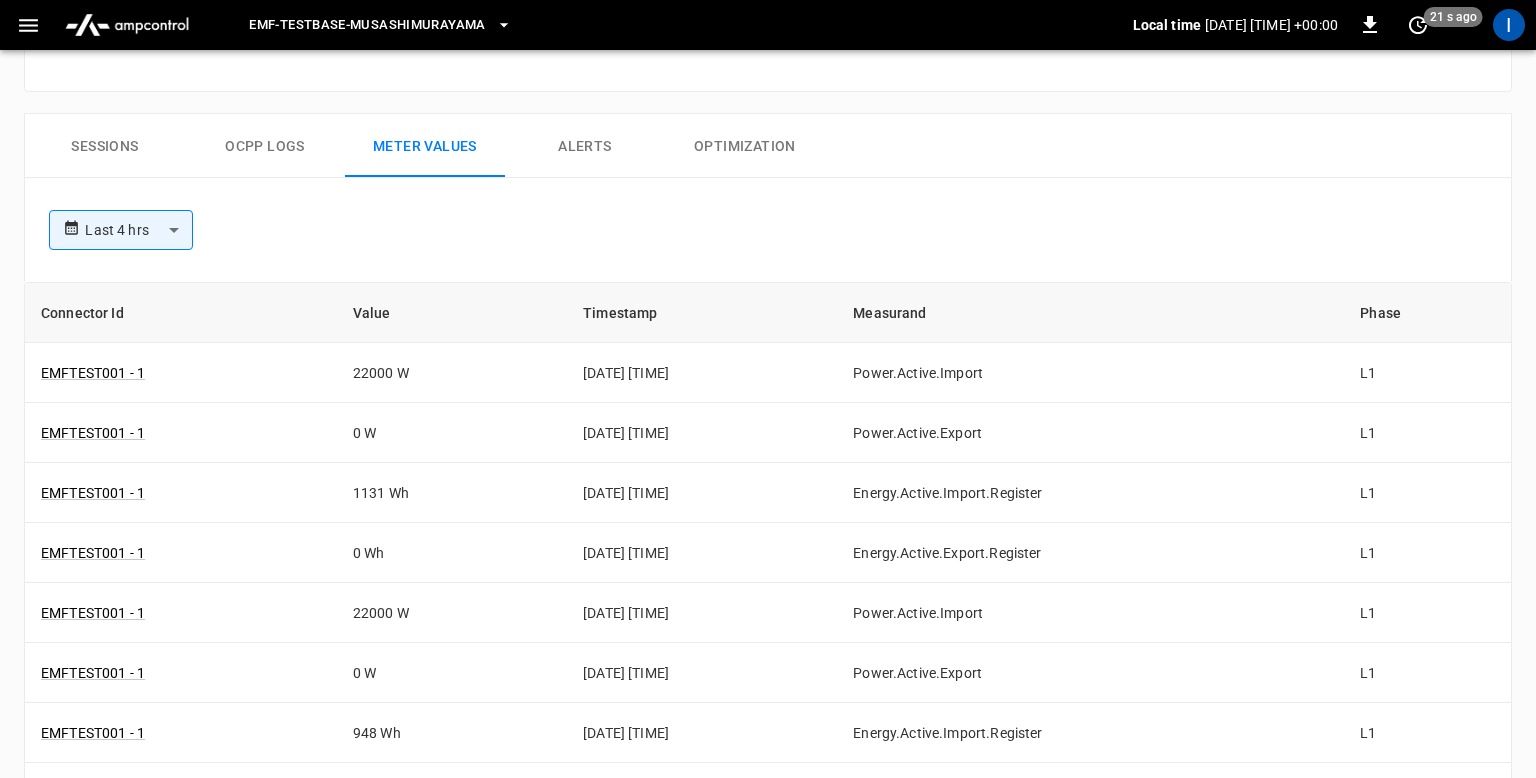 click on "Sessions Ocpp logs Meter Values Alerts Optimization" at bounding box center (768, 146) 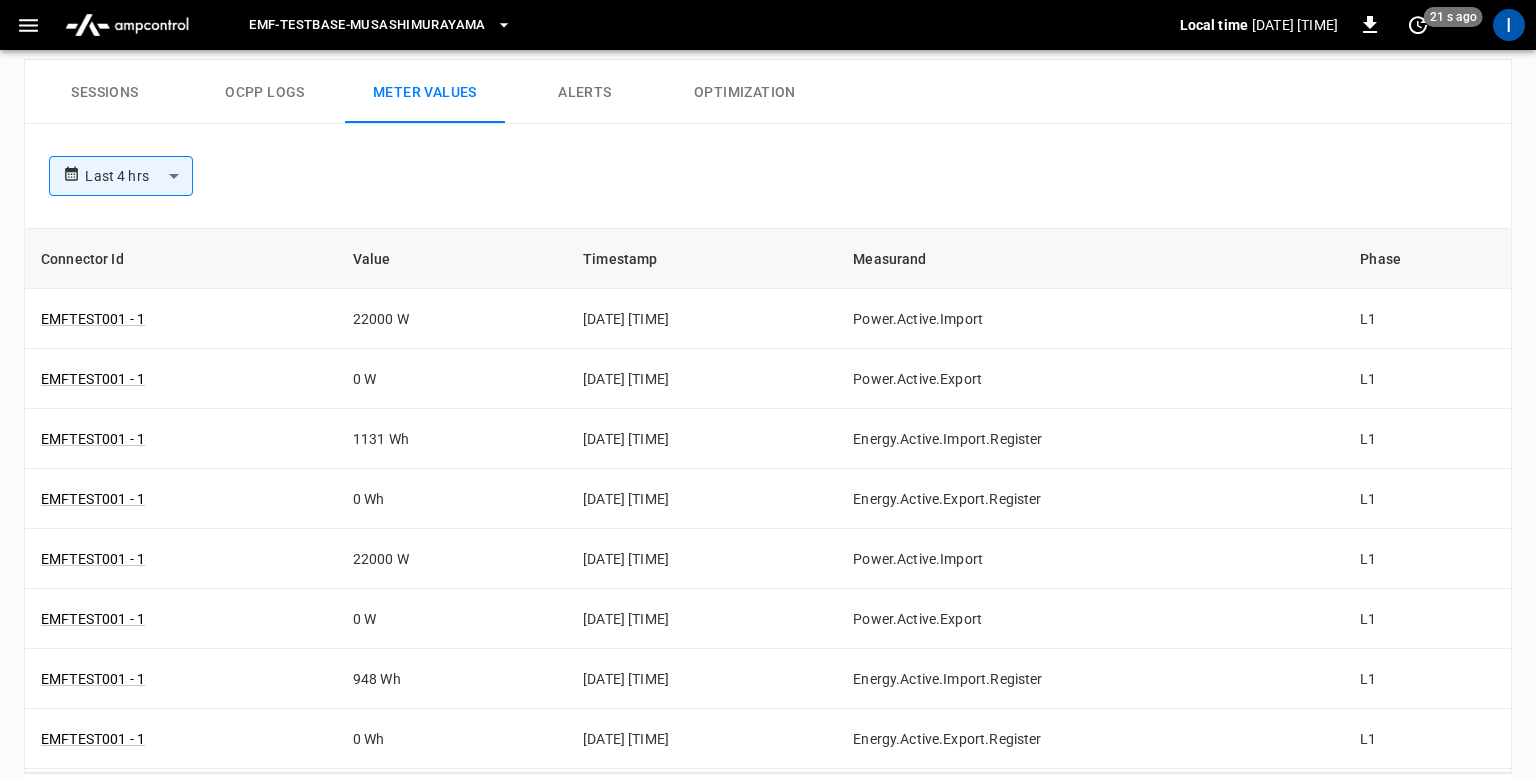 scroll, scrollTop: 0, scrollLeft: 0, axis: both 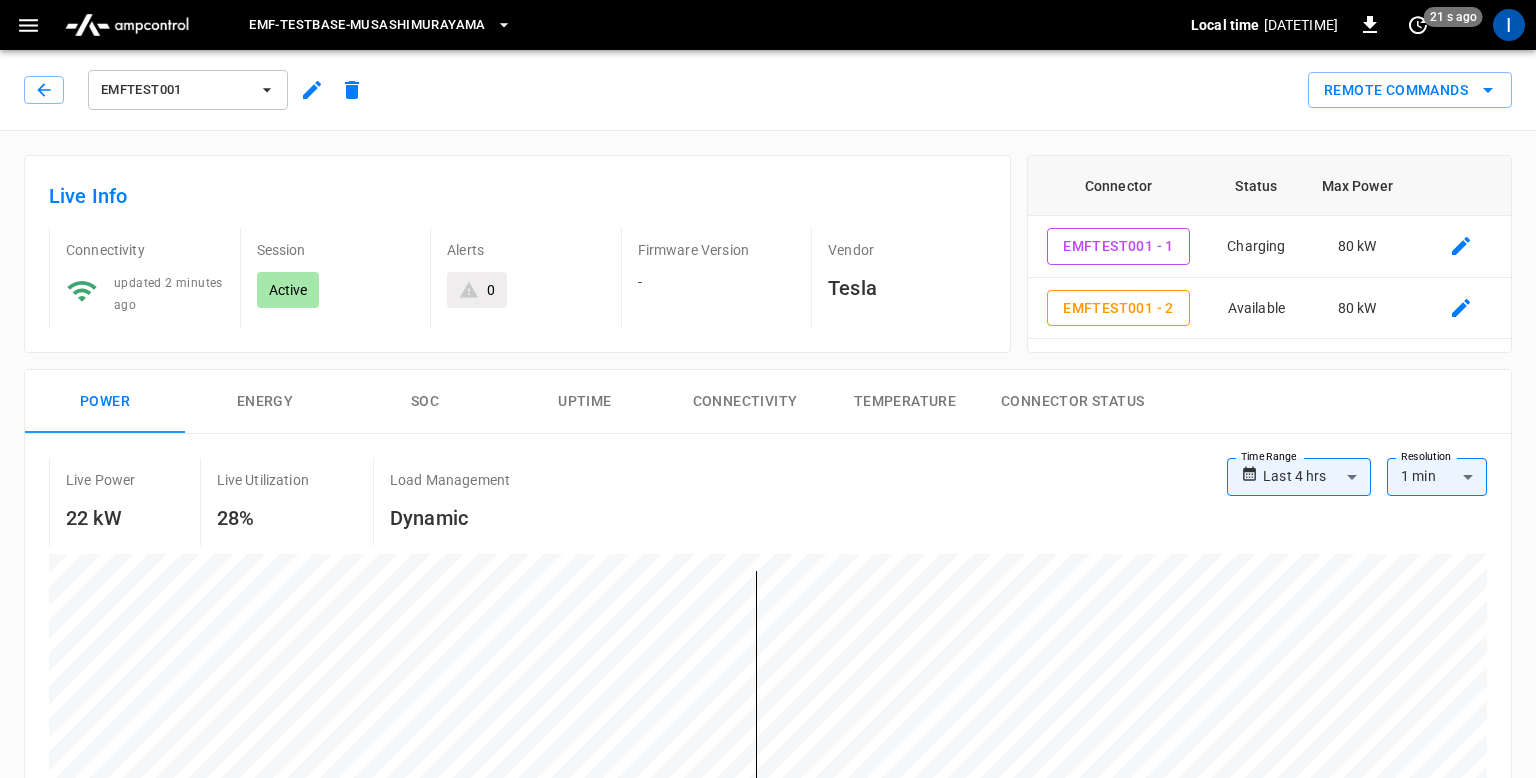 click on "Remote Commands" at bounding box center (942, 82) 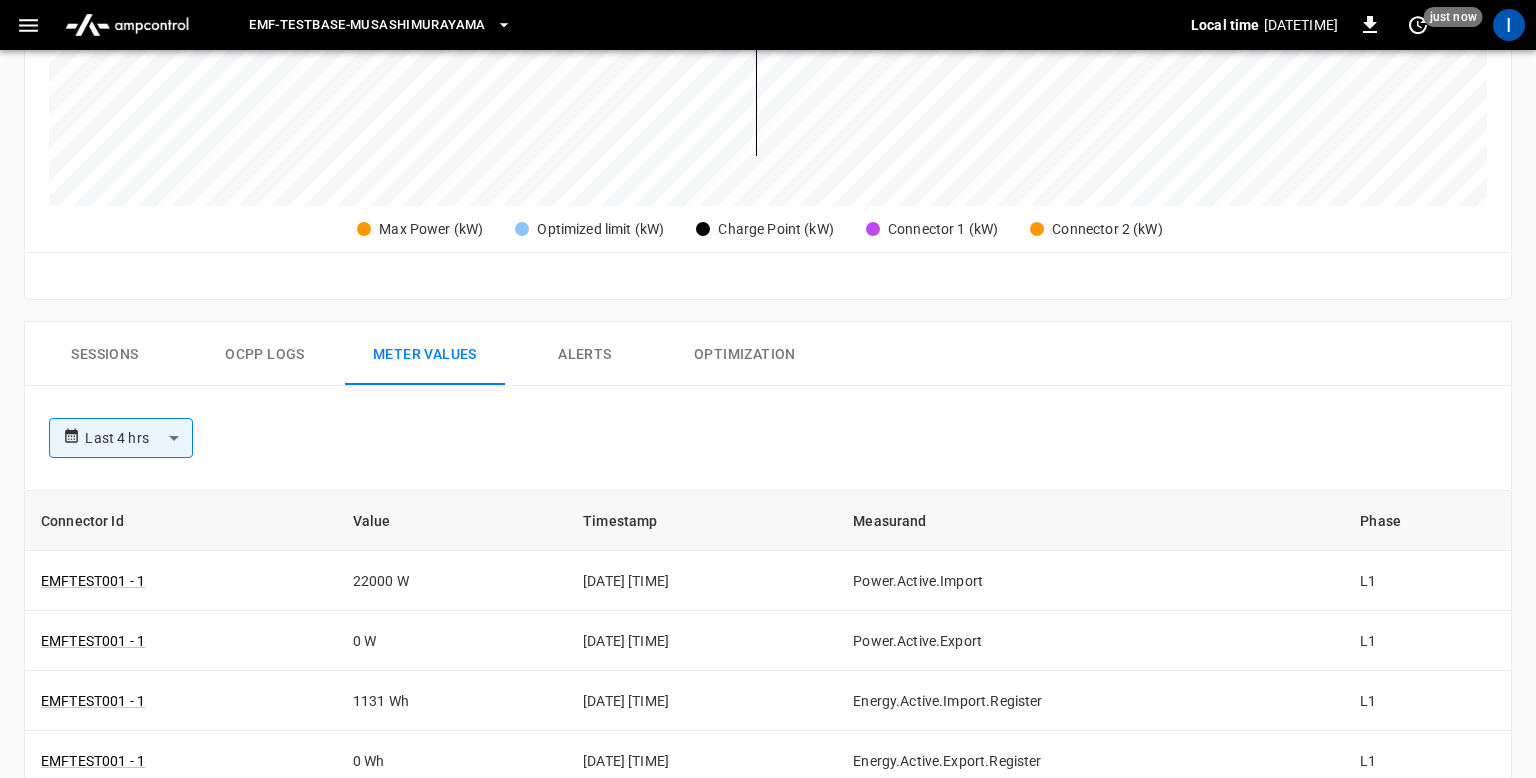 scroll, scrollTop: 709, scrollLeft: 0, axis: vertical 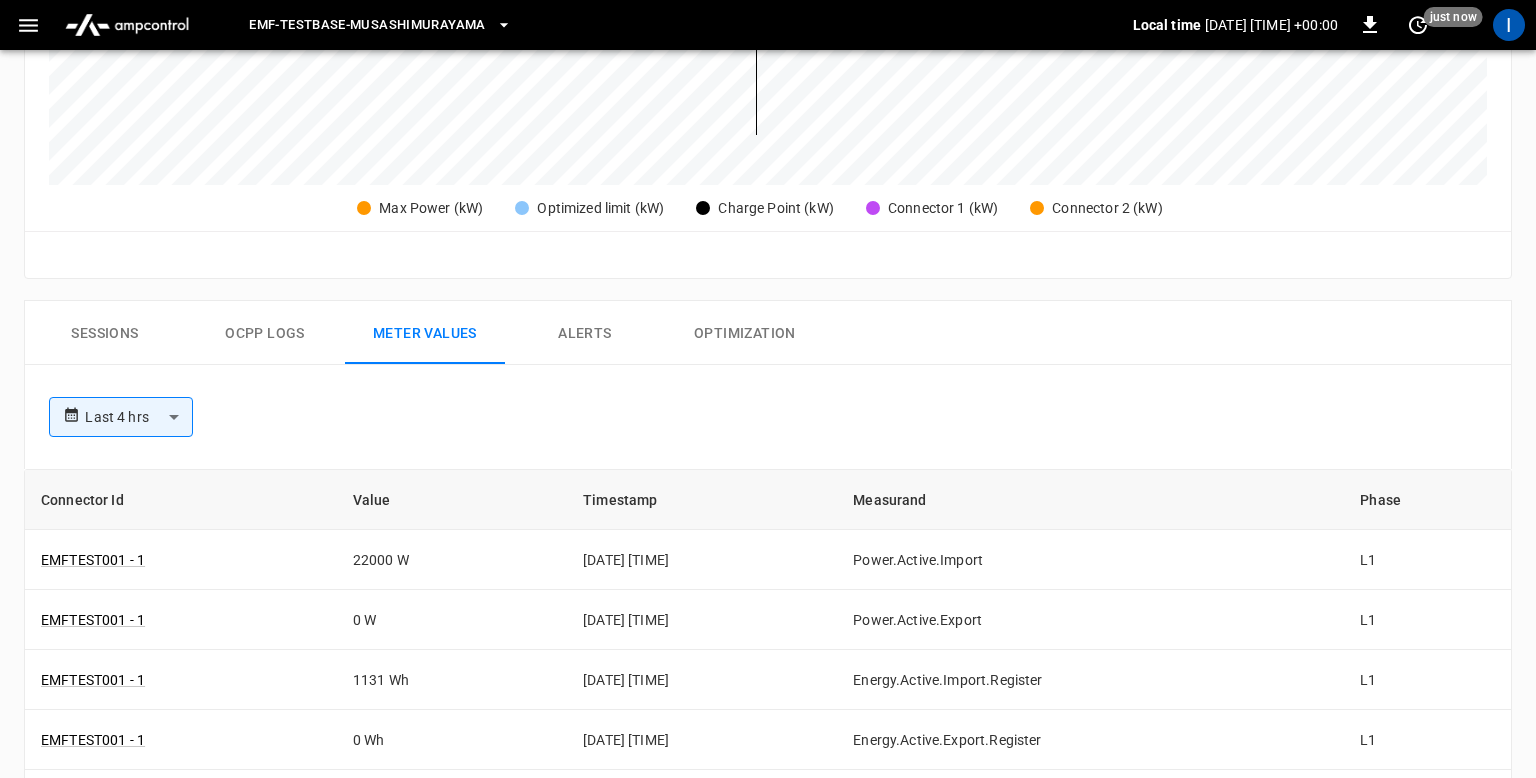 click on "Alerts" at bounding box center (585, 333) 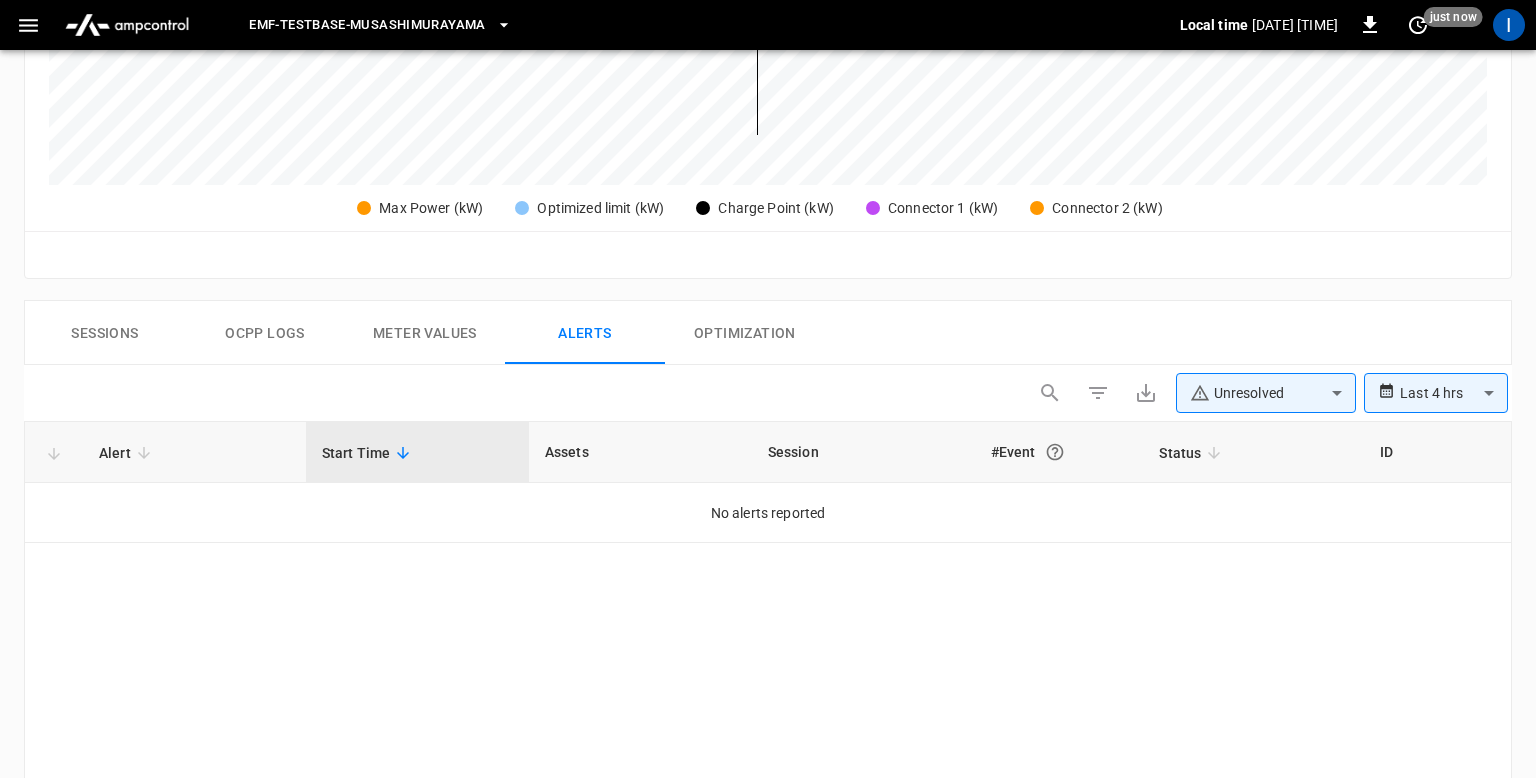 click on "Meter Values" at bounding box center (425, 333) 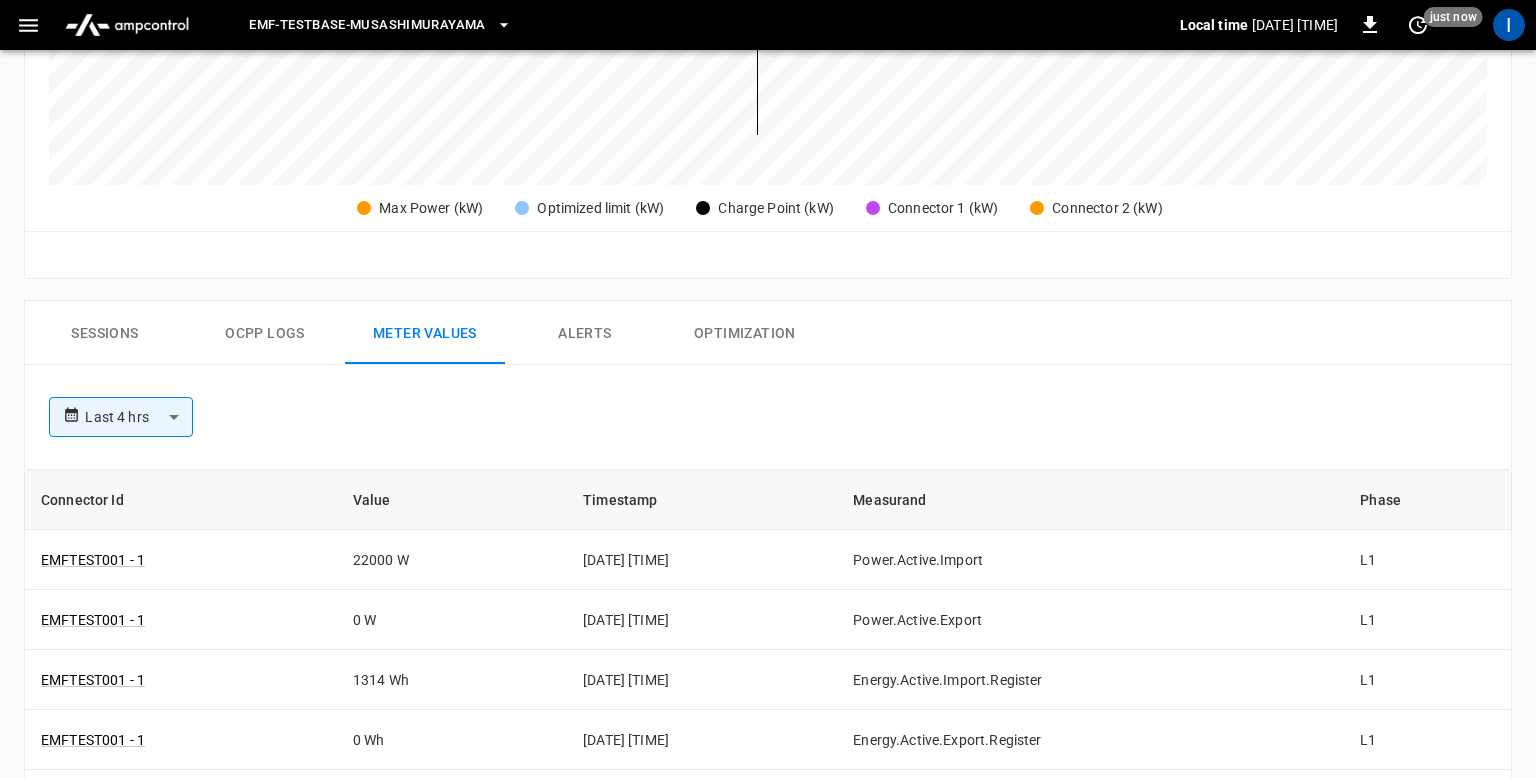 click on "Sessions" at bounding box center [105, 333] 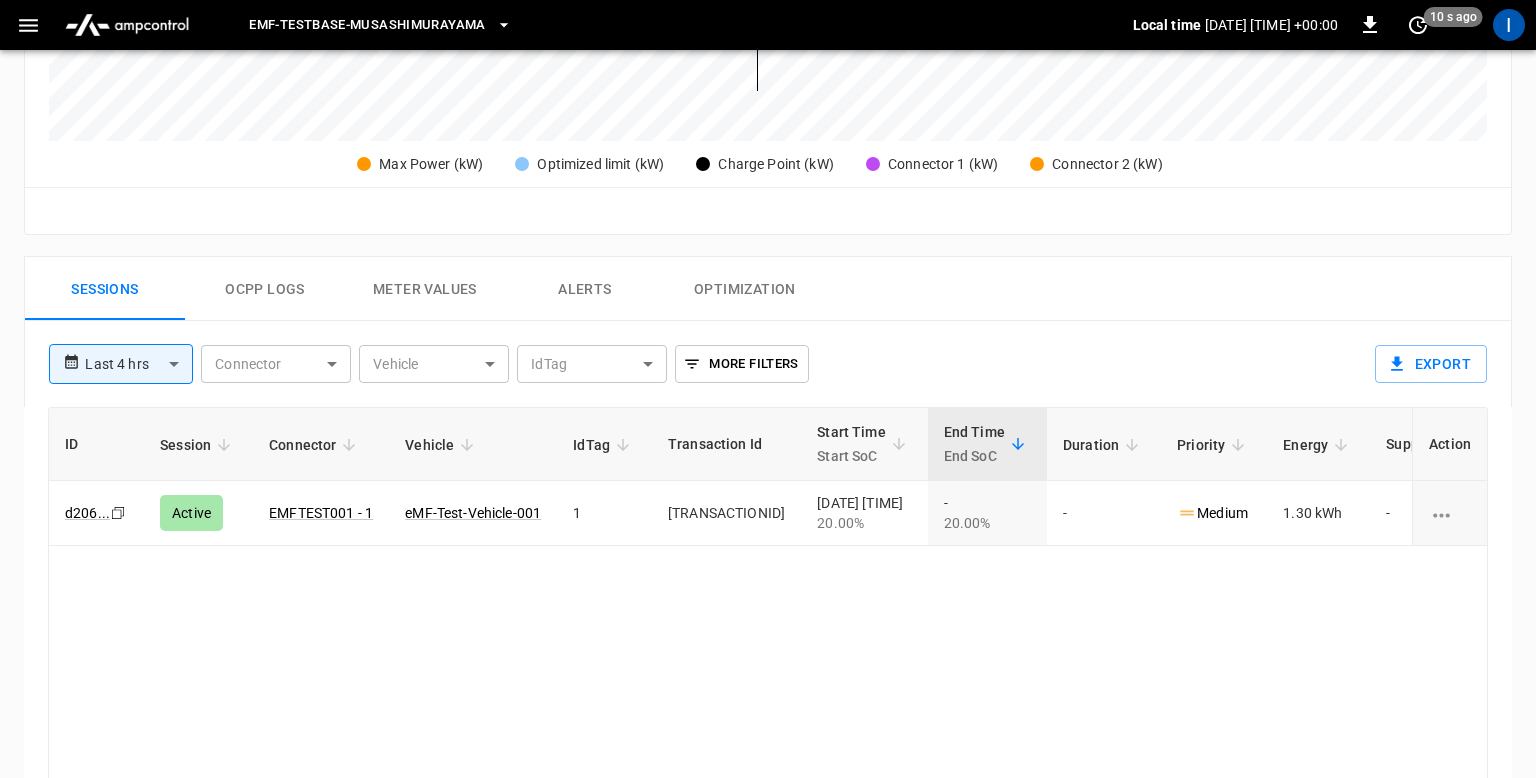 scroll, scrollTop: 752, scrollLeft: 0, axis: vertical 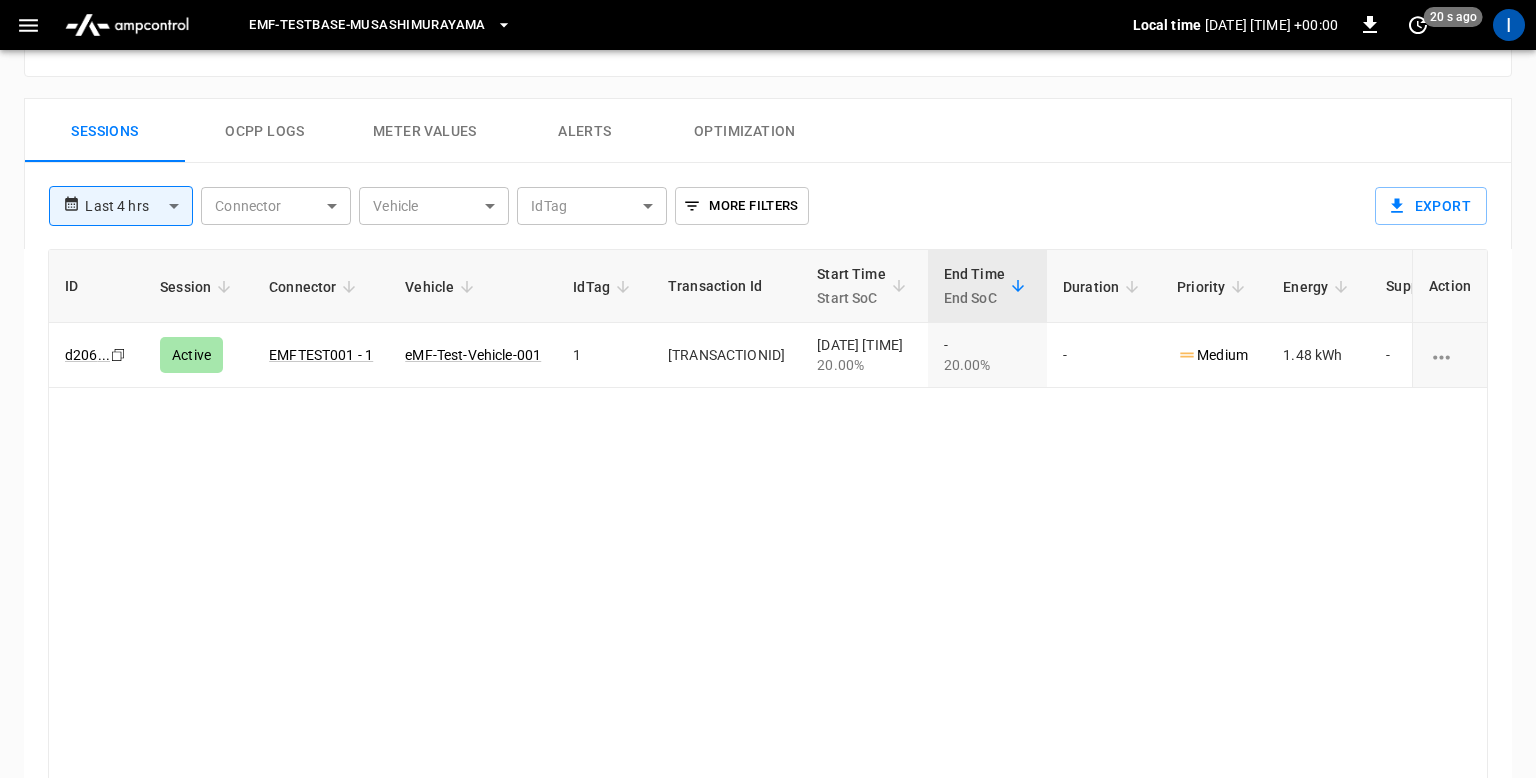 click on "ID Session Connector Vehicle IdTag Transaction Id Start Time Start SoC End Time End SoC Duration Priority Energy Supply Cost   Action d206 ... Copy Active EMFTEST001 - 1 eMF-Test-Vehicle-001 1 1415931902 [DATETIME] [PERCENT]% - [PERCENT]% - Medium 1.48 kWh -" at bounding box center [768, 521] 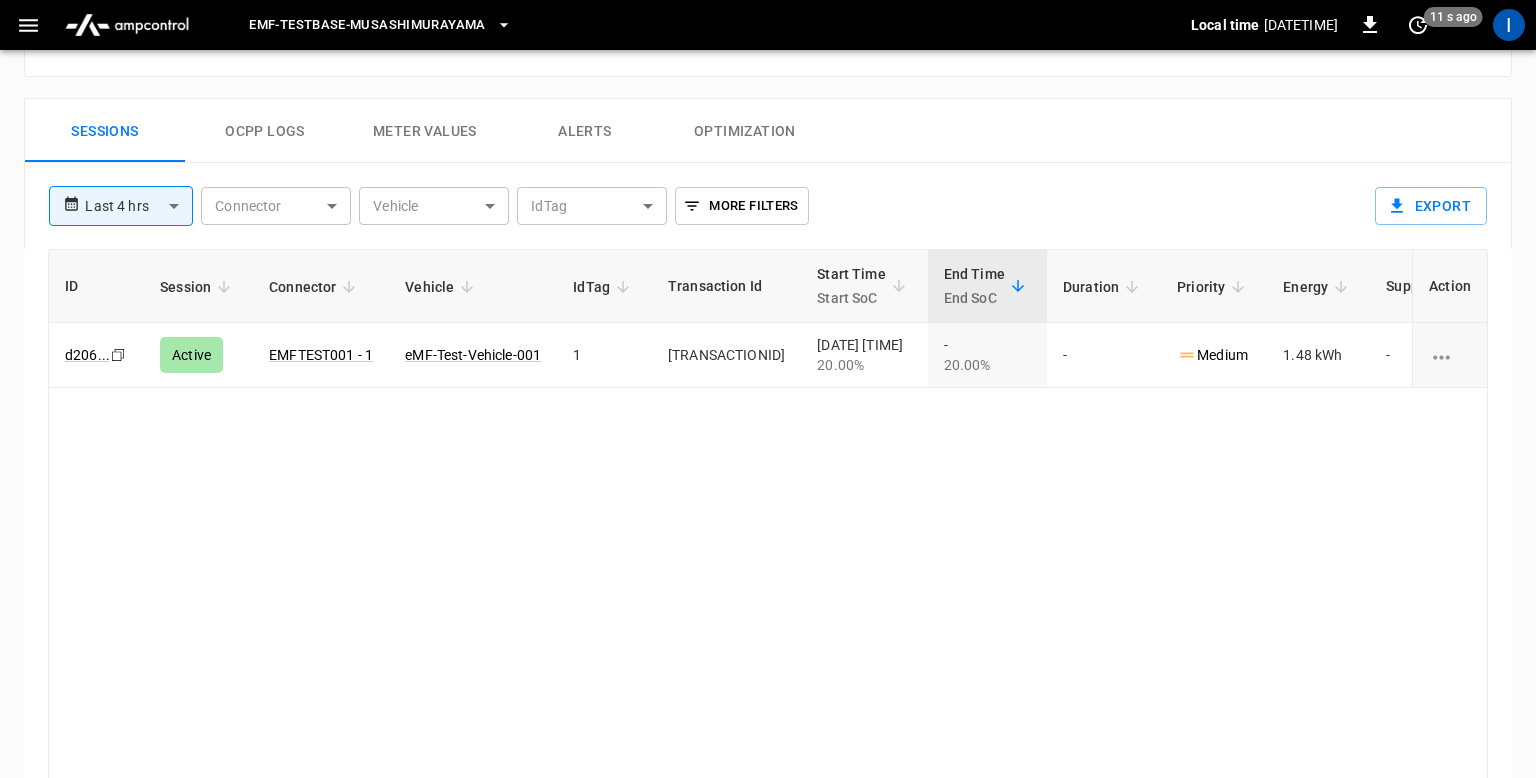 click on "Ocpp logs" at bounding box center (265, 131) 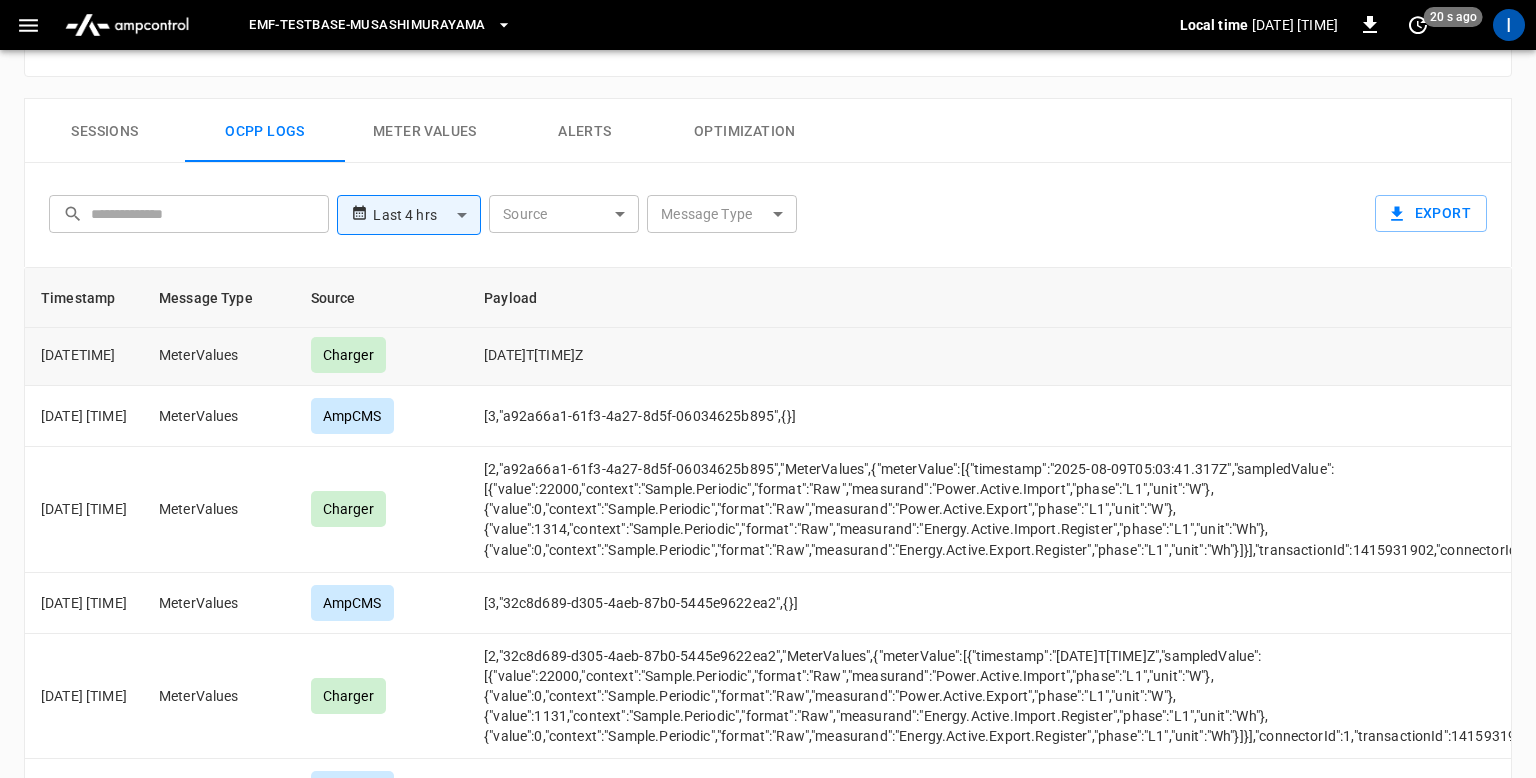 scroll, scrollTop: 14, scrollLeft: 0, axis: vertical 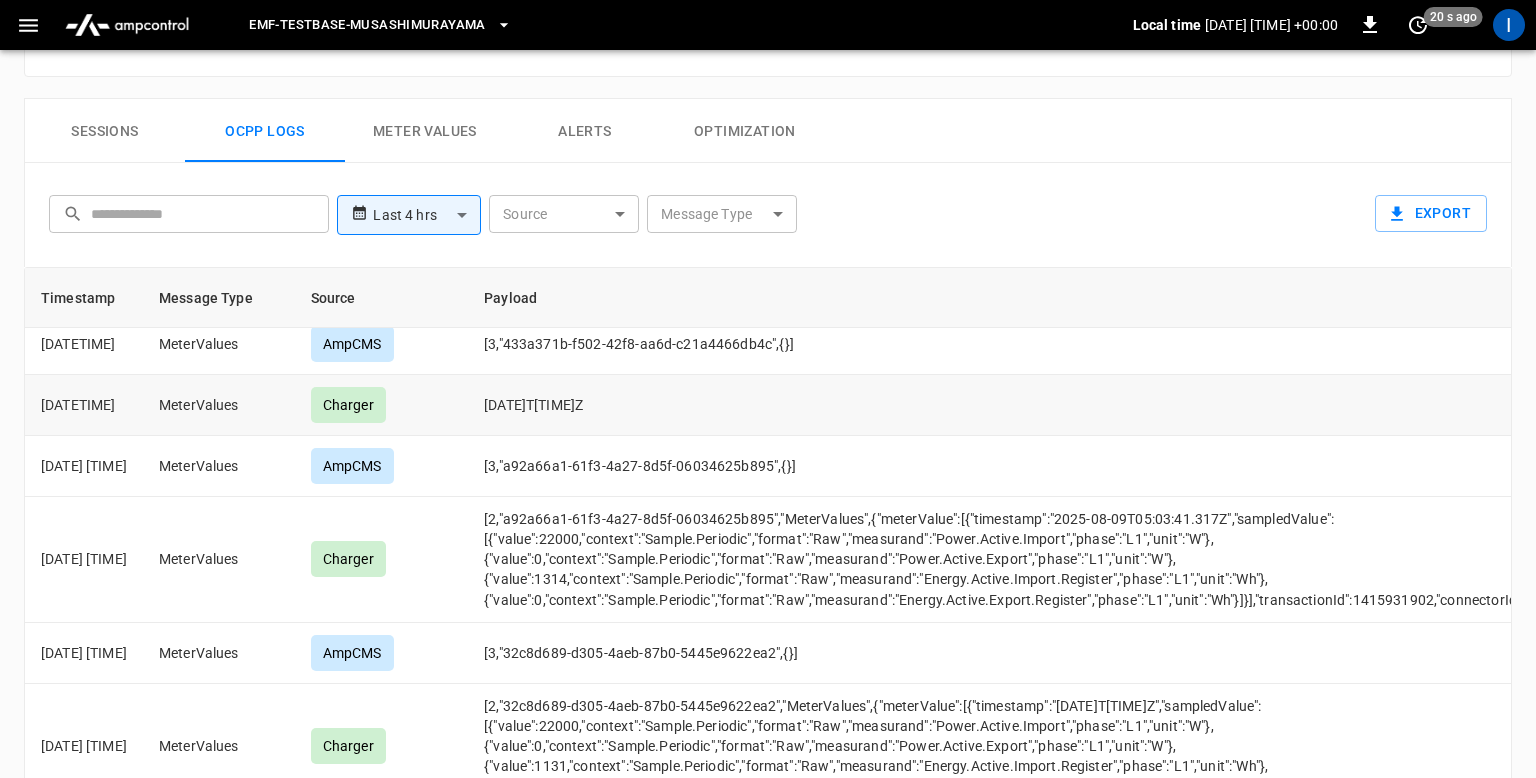 drag, startPoint x: 551, startPoint y: 393, endPoint x: 810, endPoint y: 393, distance: 259 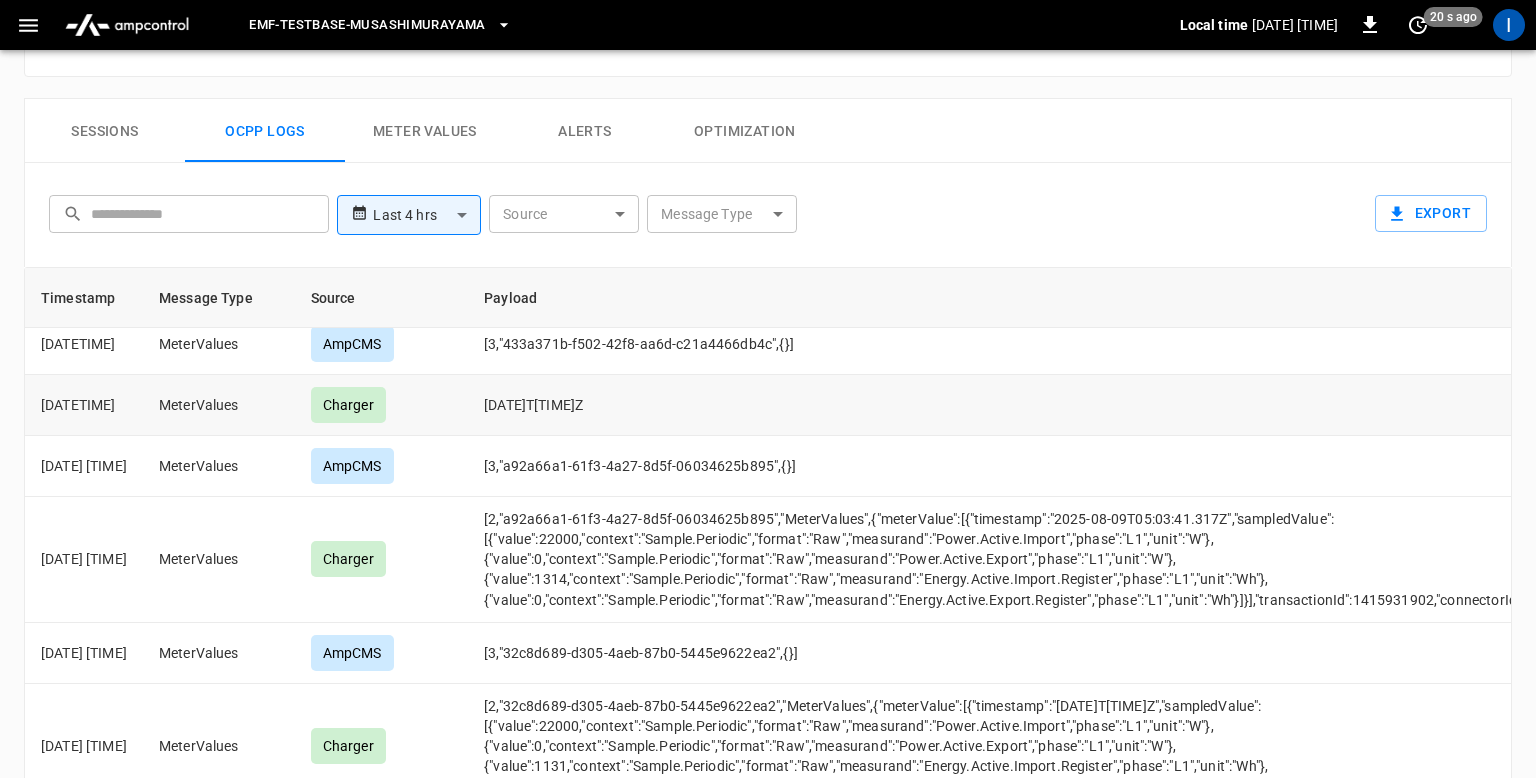 copy on "[UUID]" 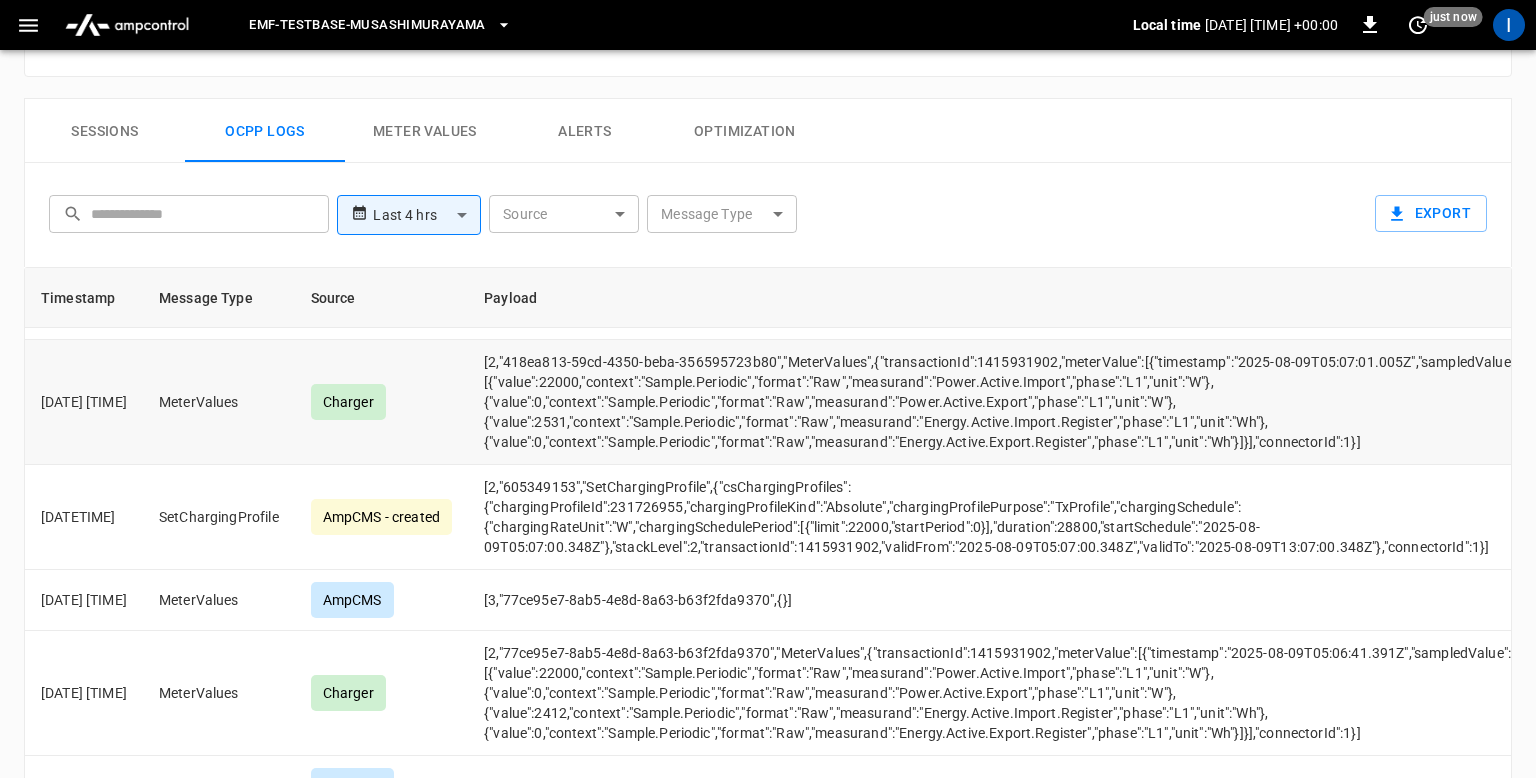 scroll, scrollTop: 0, scrollLeft: 0, axis: both 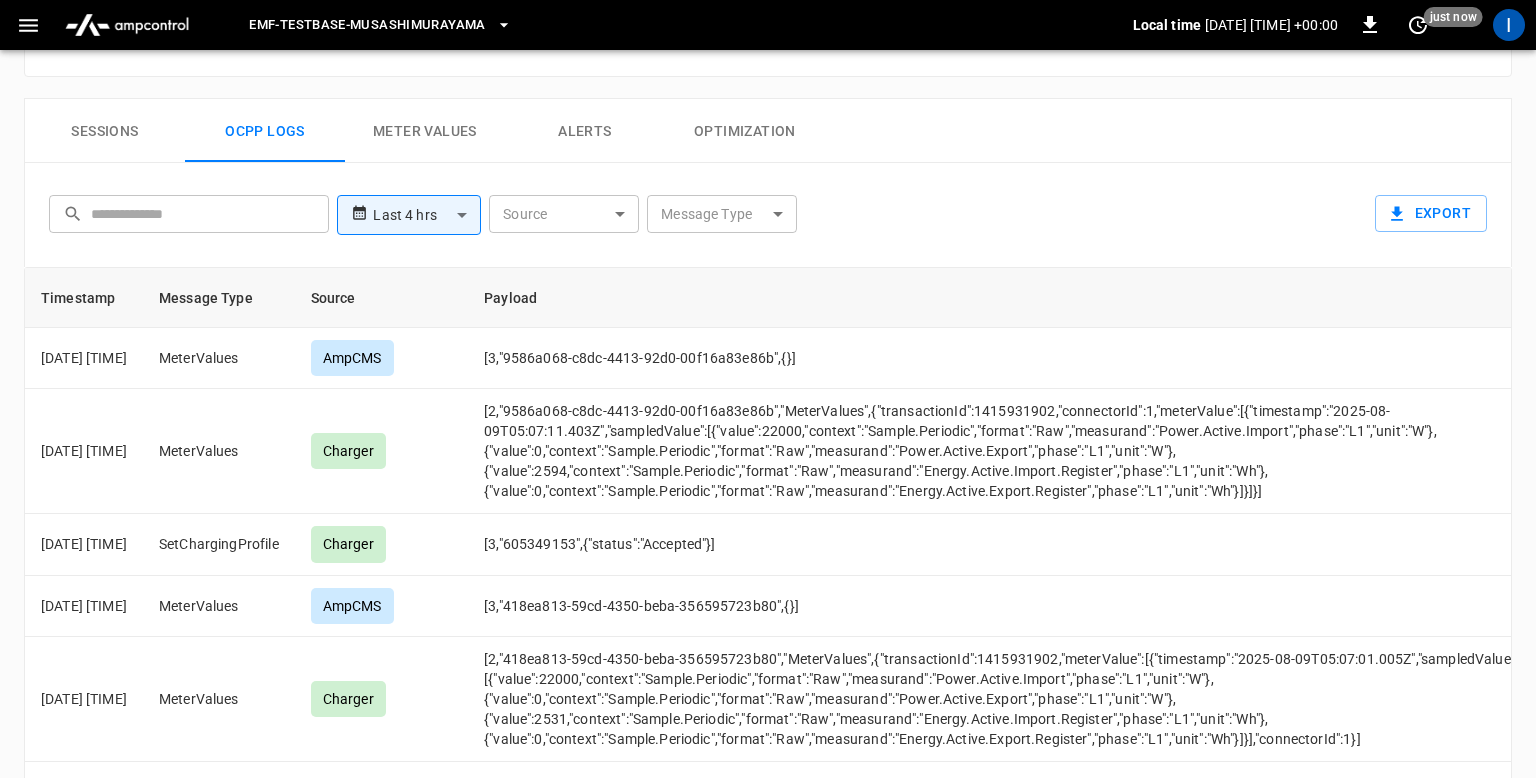 click on "Sessions Ocpp logs Meter Values Alerts Optimization" at bounding box center [768, 131] 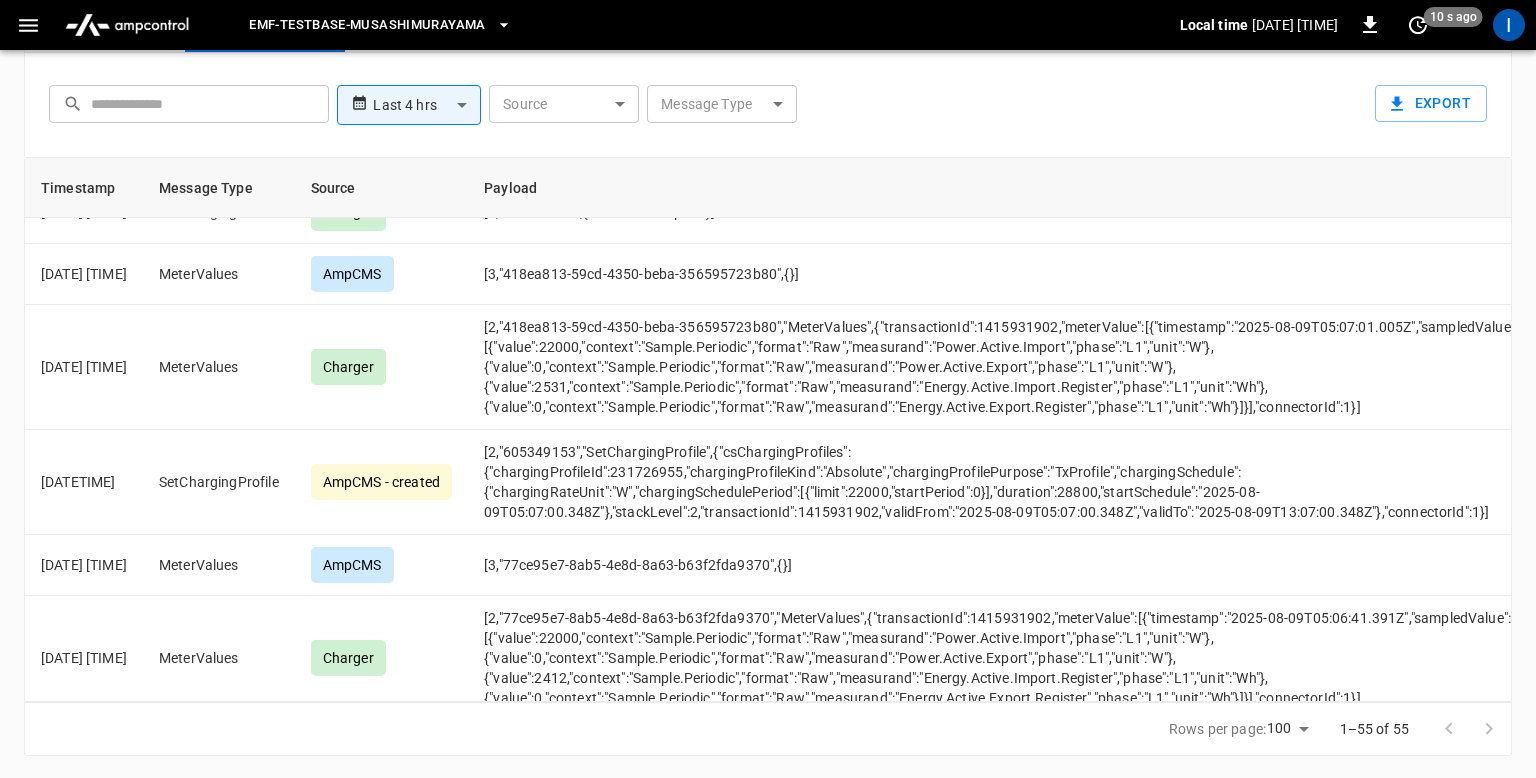 scroll, scrollTop: 0, scrollLeft: 0, axis: both 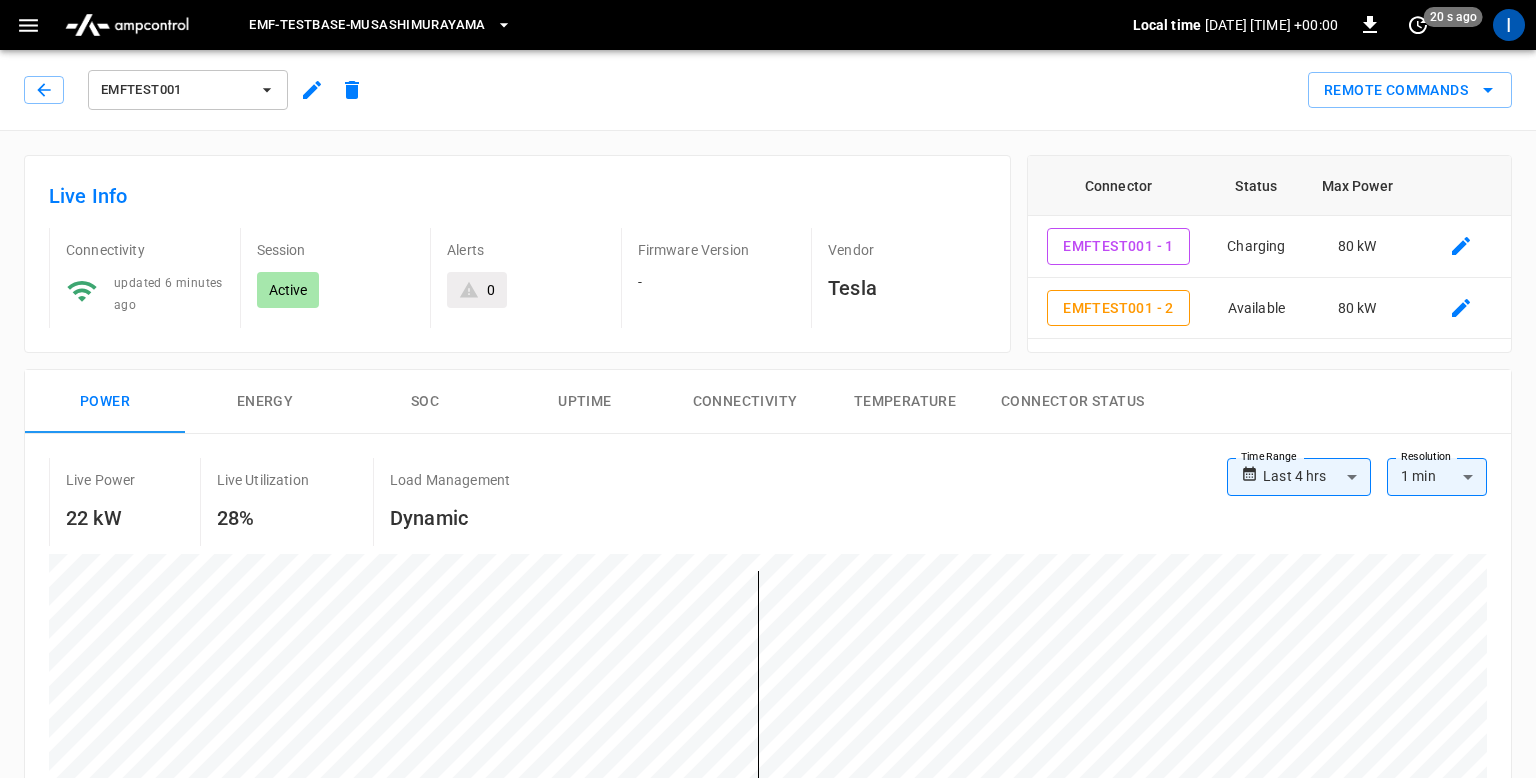 click on "Remote Commands" at bounding box center [942, 82] 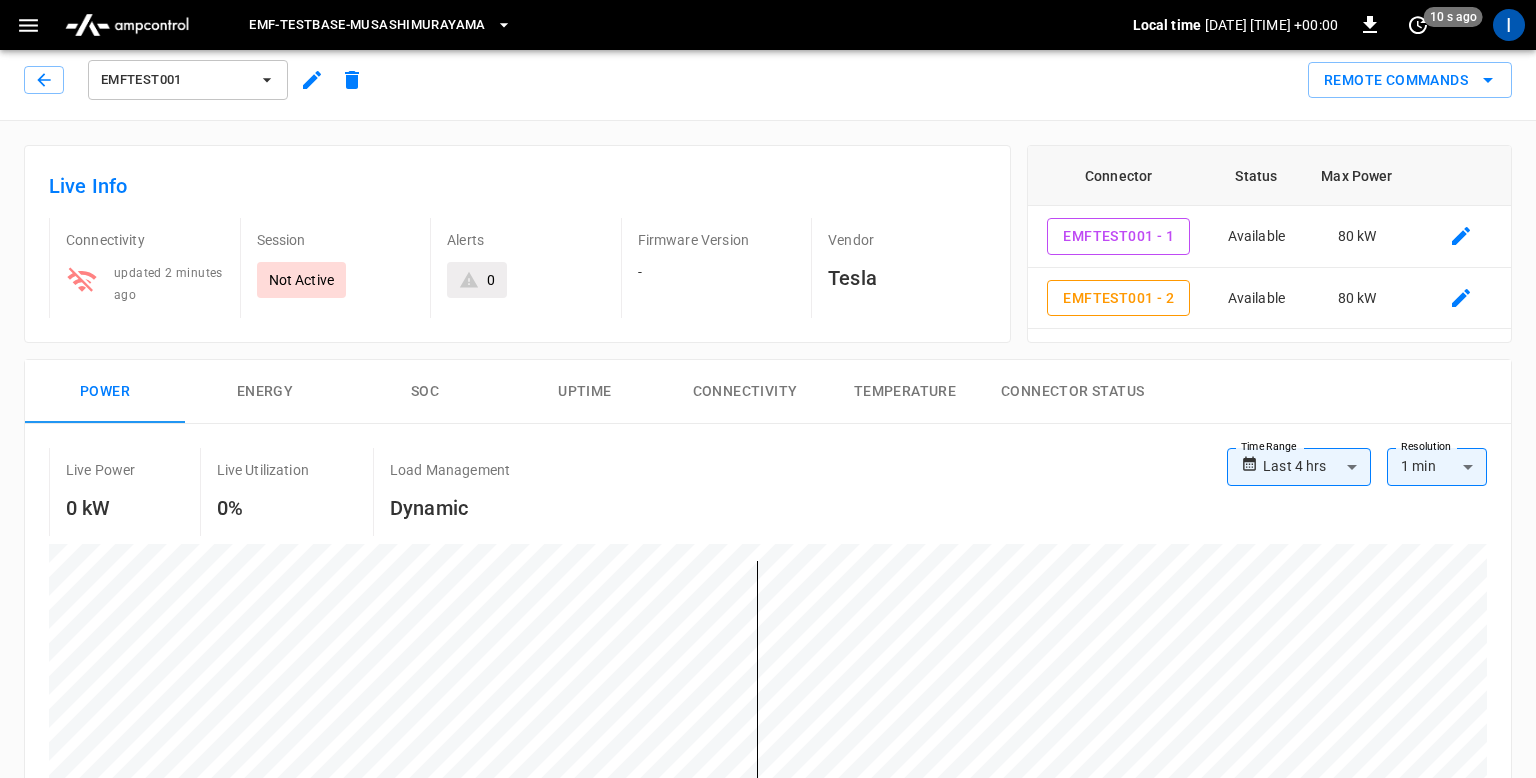 scroll, scrollTop: 0, scrollLeft: 0, axis: both 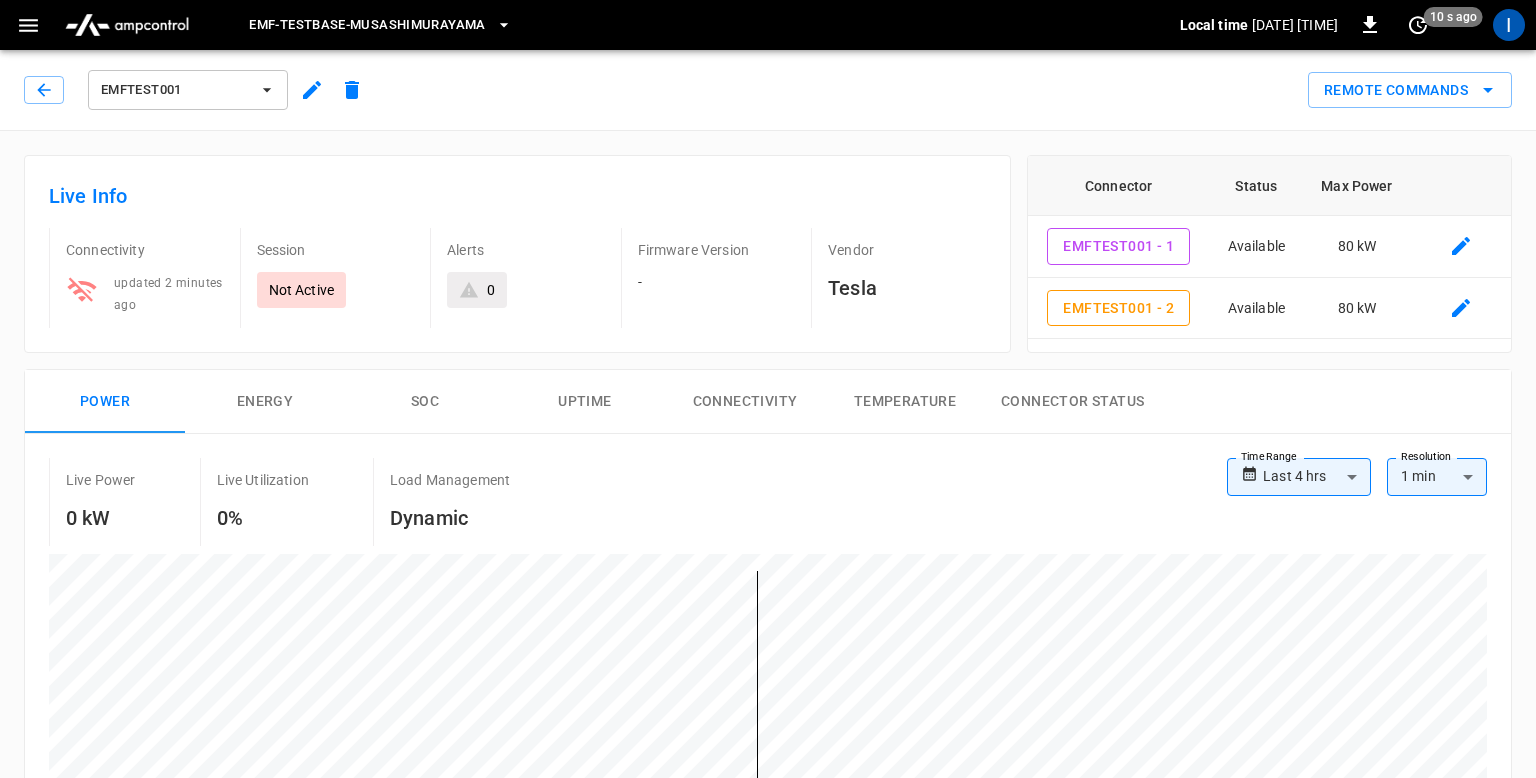 click on "EMFTEST001 Remote Commands" at bounding box center [764, 86] 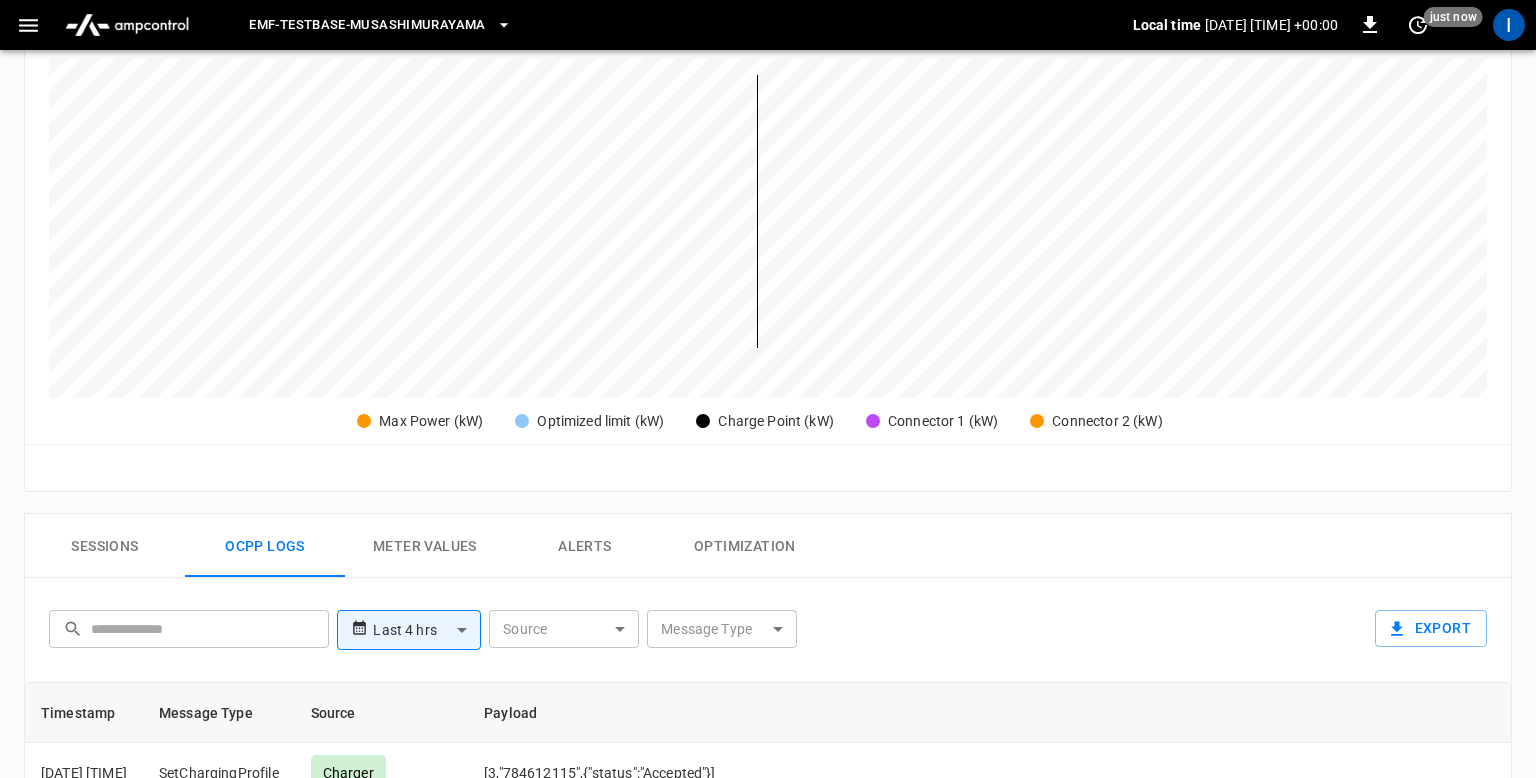 scroll, scrollTop: 387, scrollLeft: 0, axis: vertical 